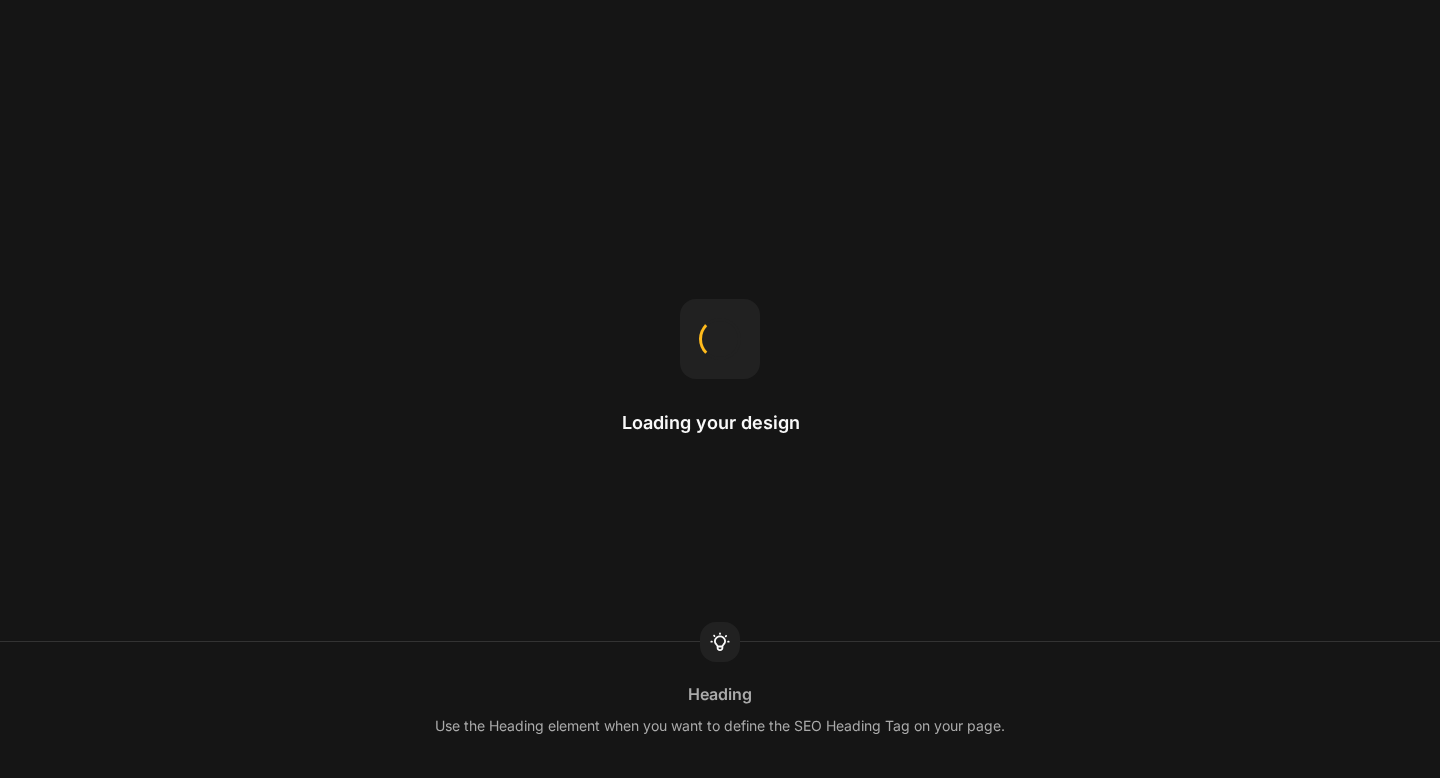 scroll, scrollTop: 0, scrollLeft: 0, axis: both 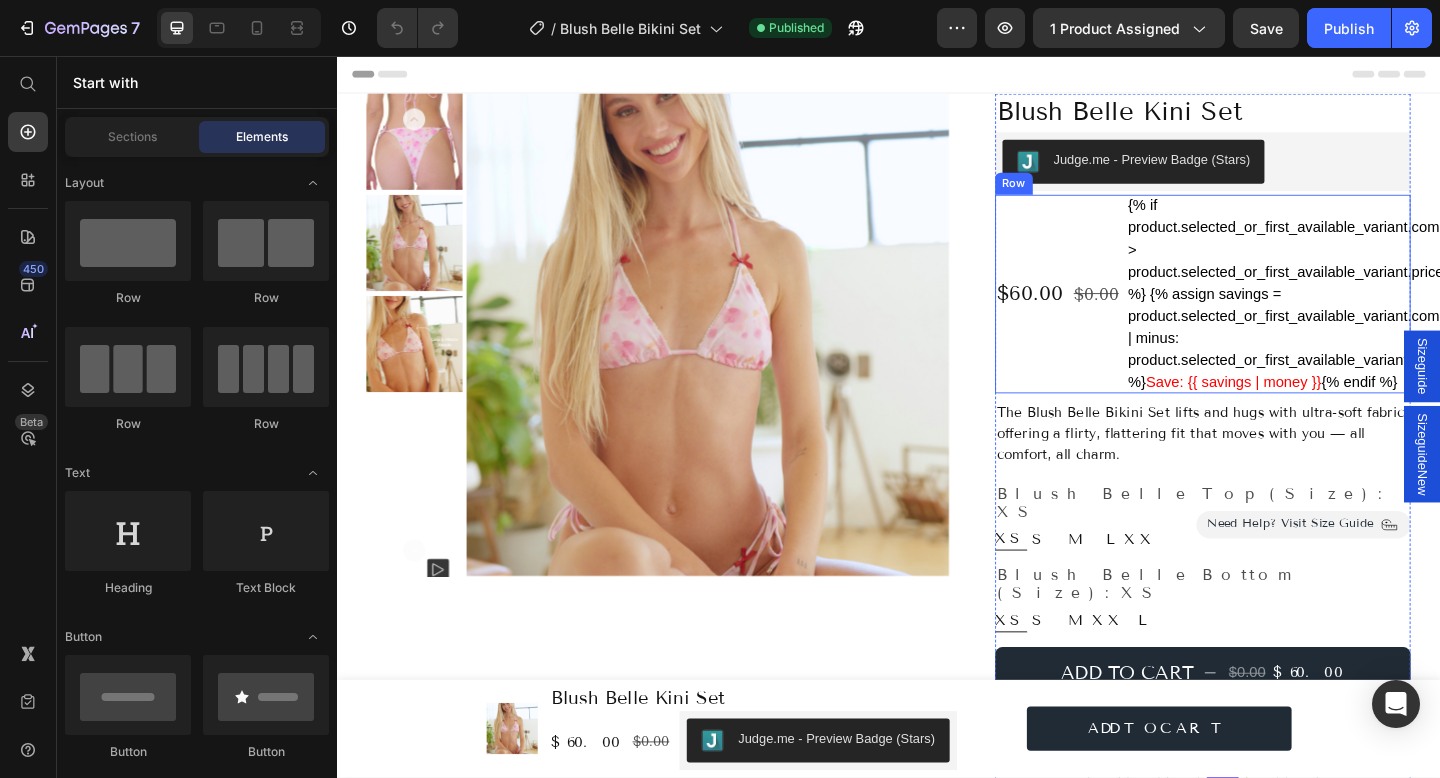radio on "false" 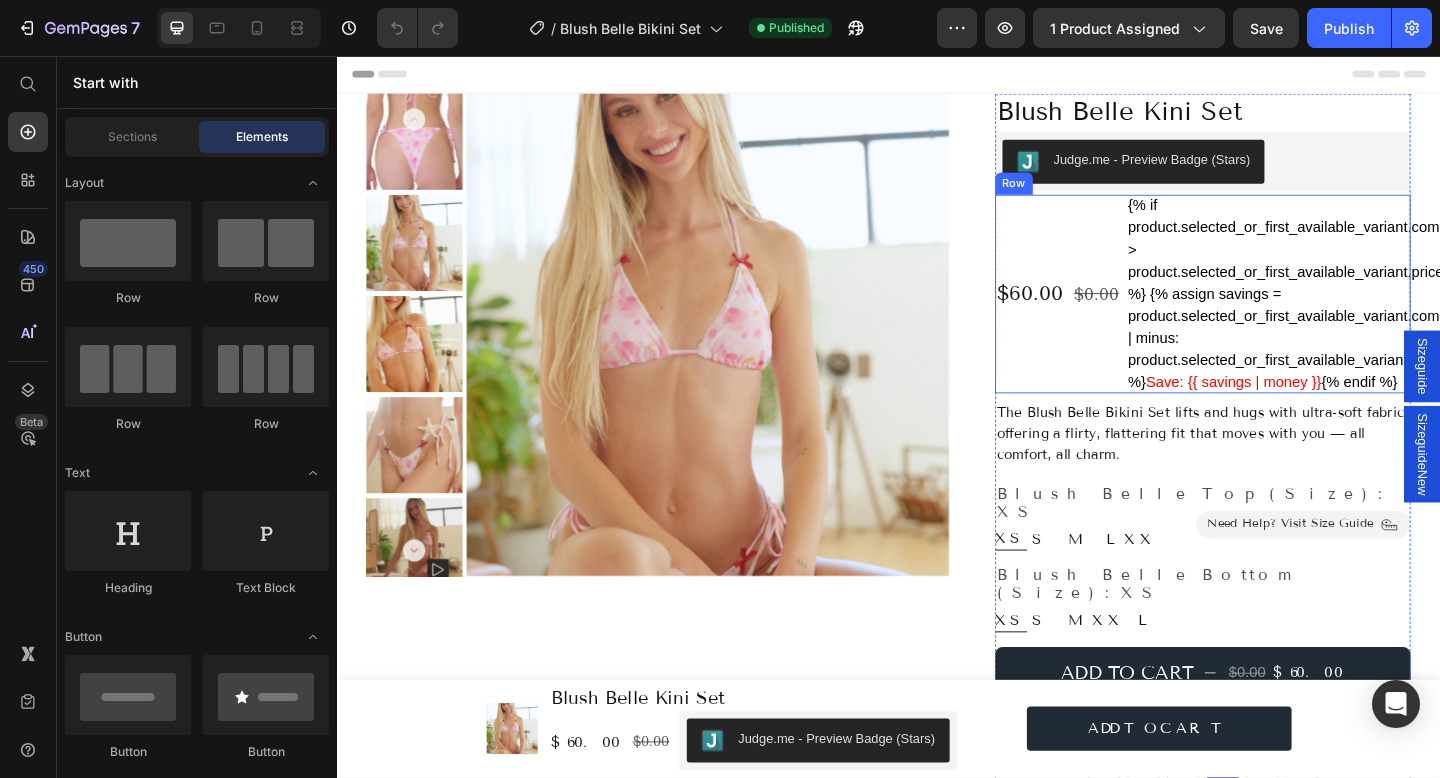 radio on "true" 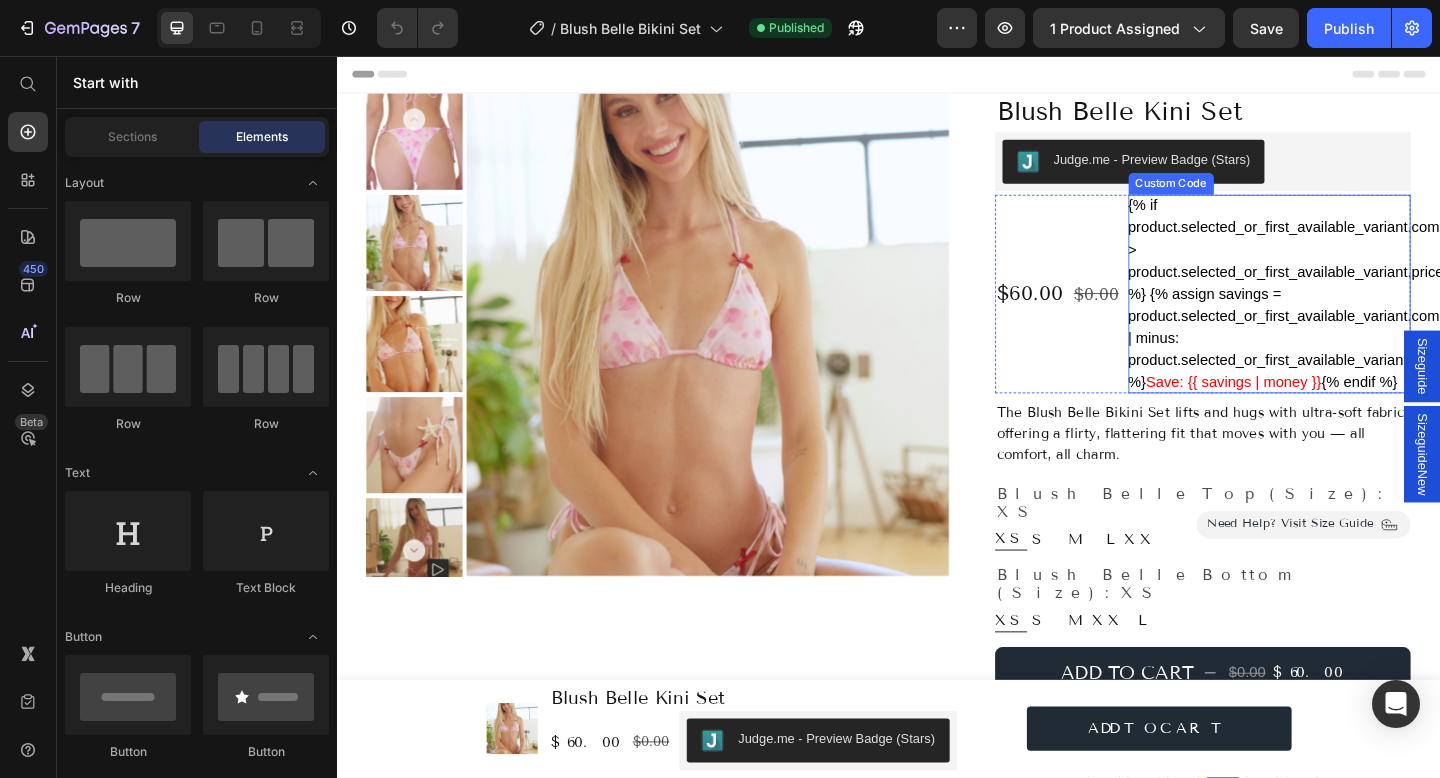 scroll, scrollTop: 0, scrollLeft: 0, axis: both 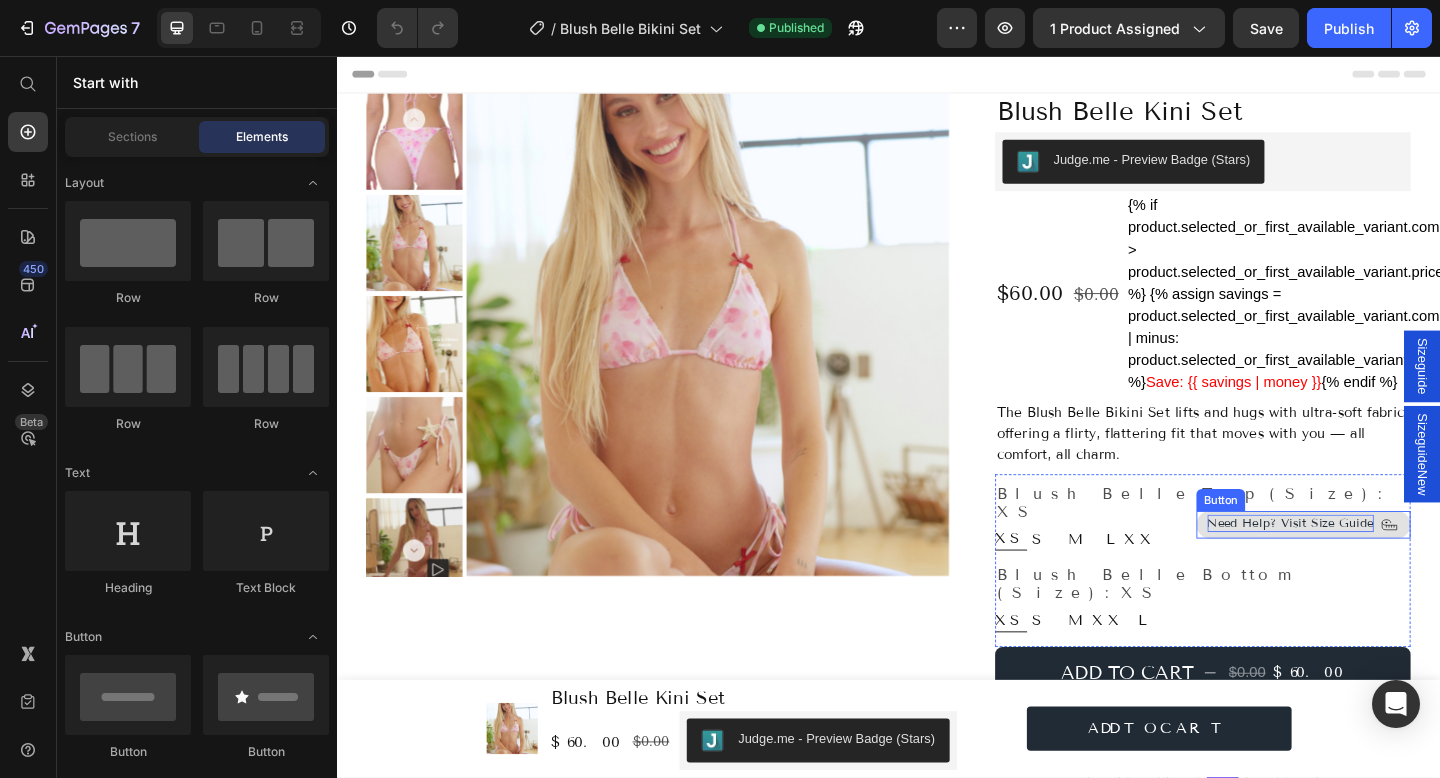 click on "Need Help? Visit Size Guide" at bounding box center (1374, 565) 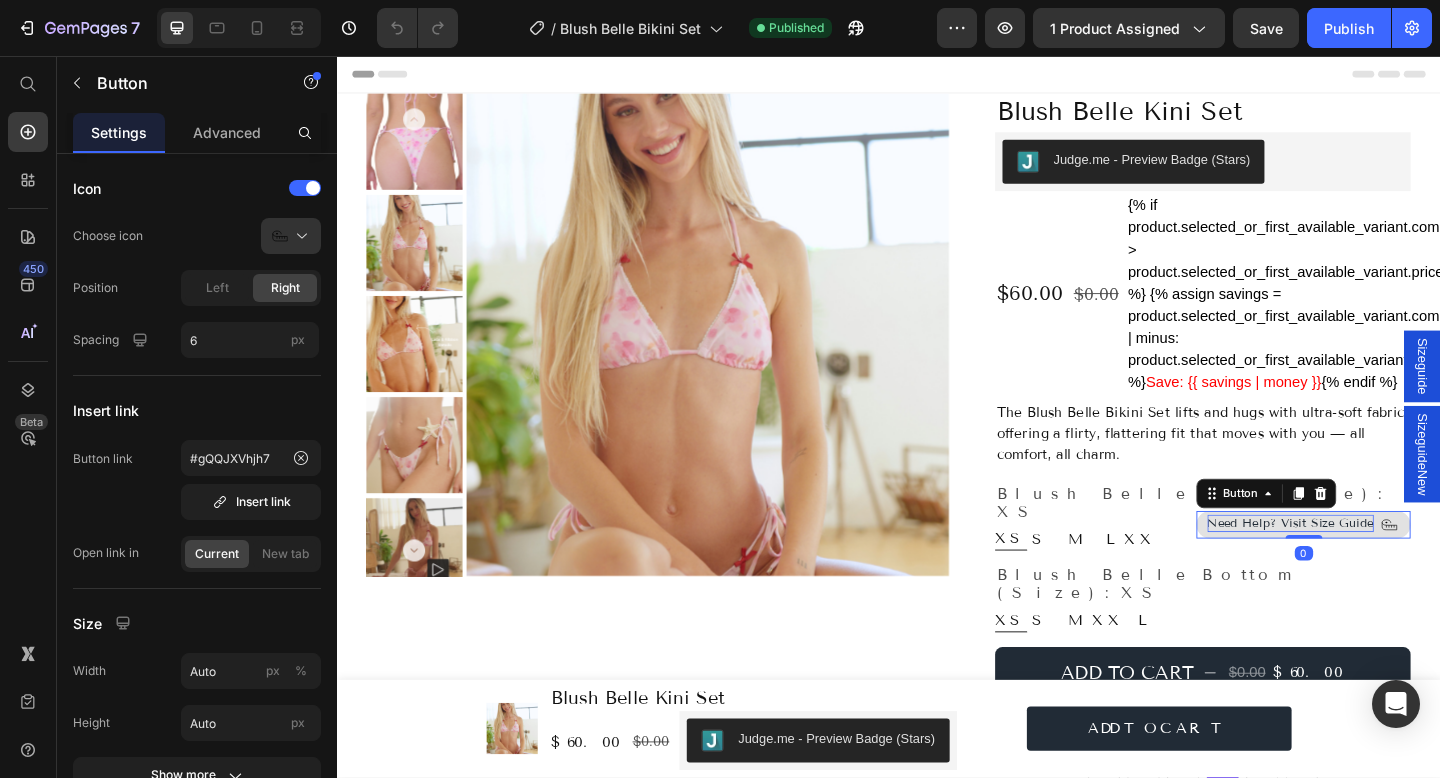 click on "Need Help? Visit Size Guide" at bounding box center [1374, 565] 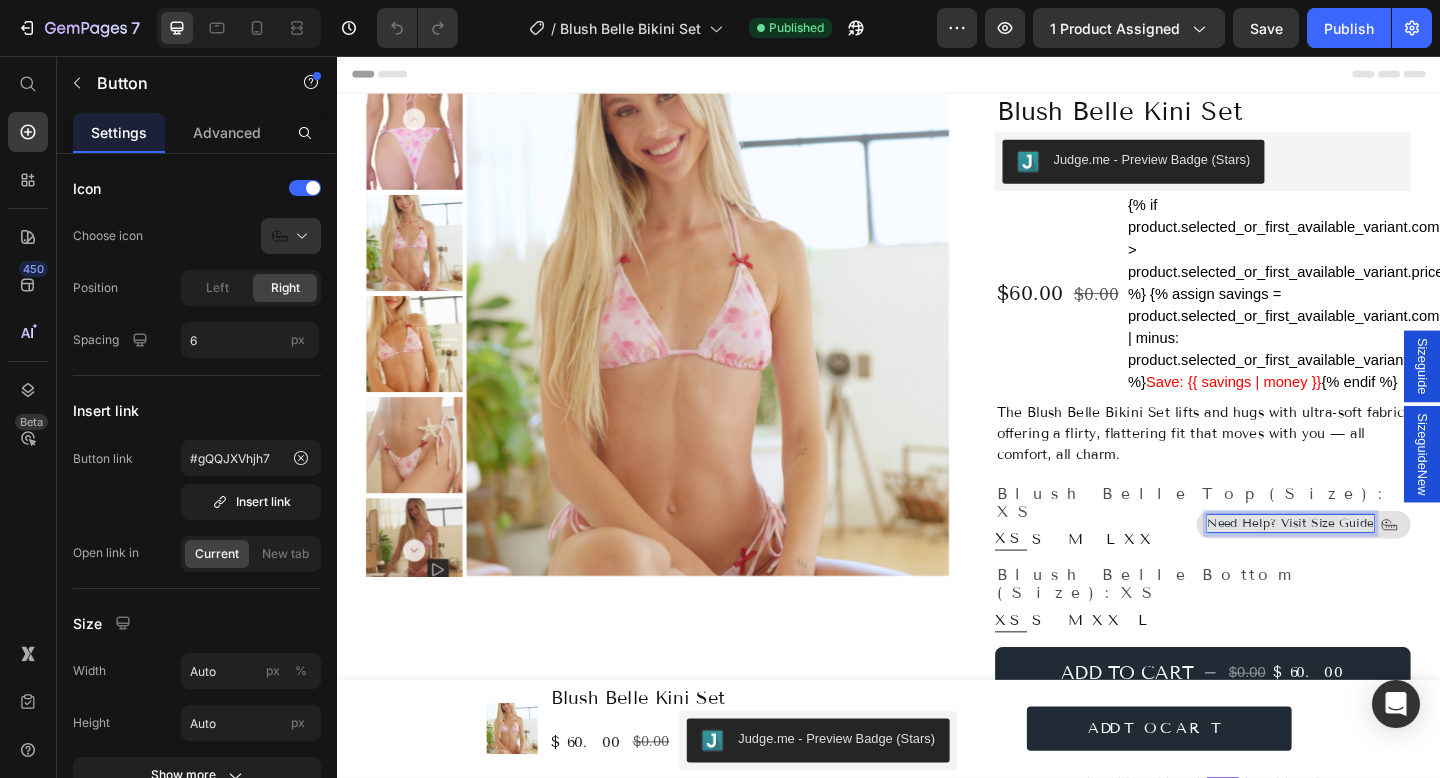 click on "Need Help? Visit Size Guide" at bounding box center [1374, 565] 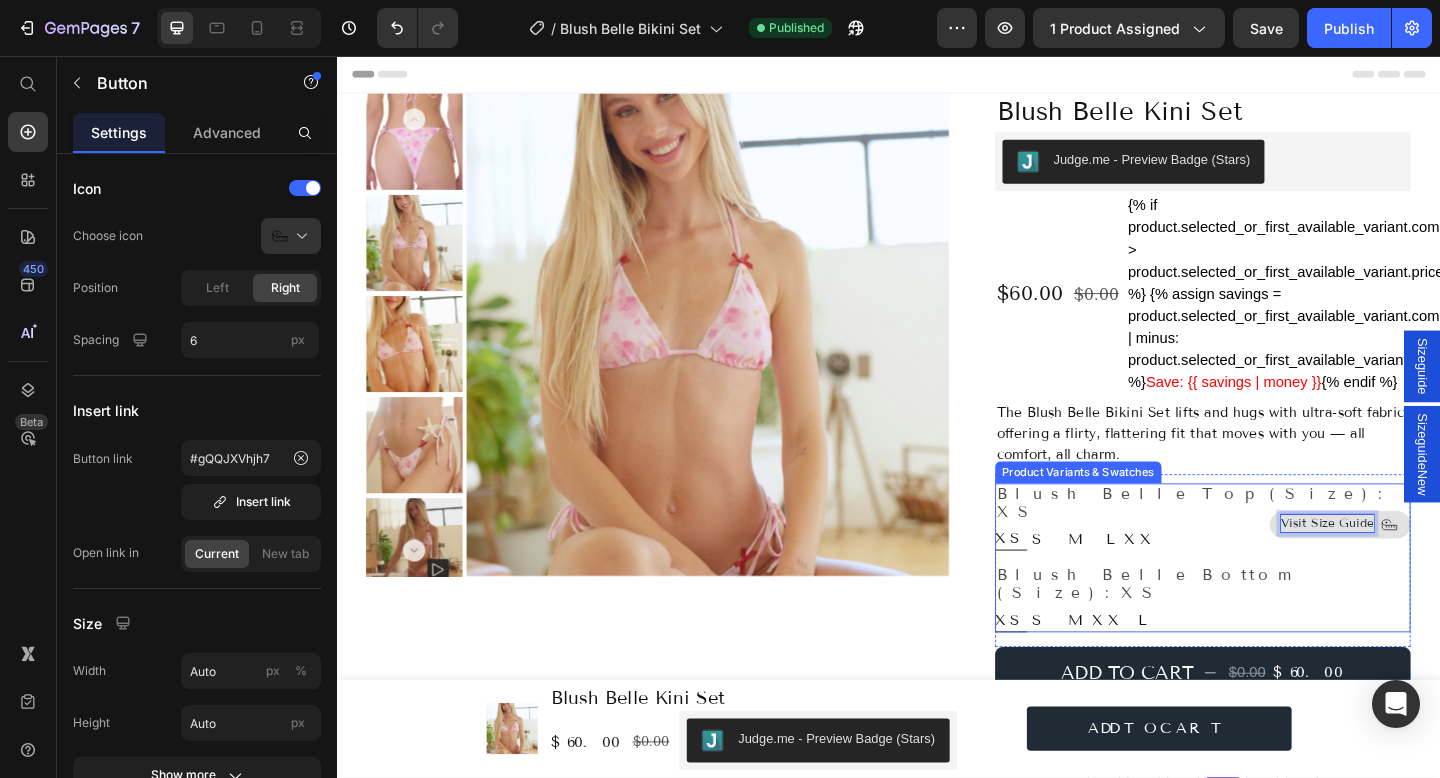 click on "XS XS XS S S S M M M L L L XXS XXS XXS" at bounding box center (1279, 582) 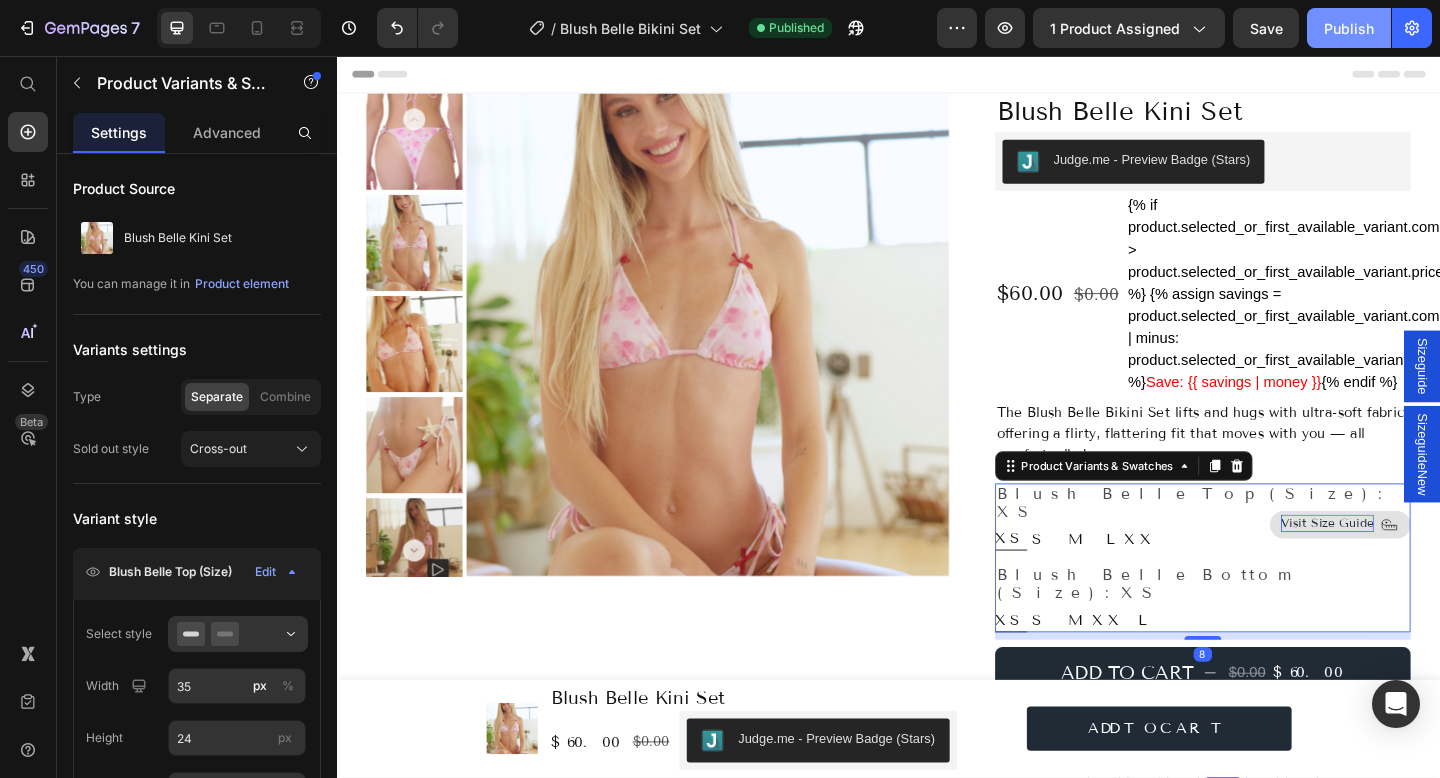 click on "Publish" 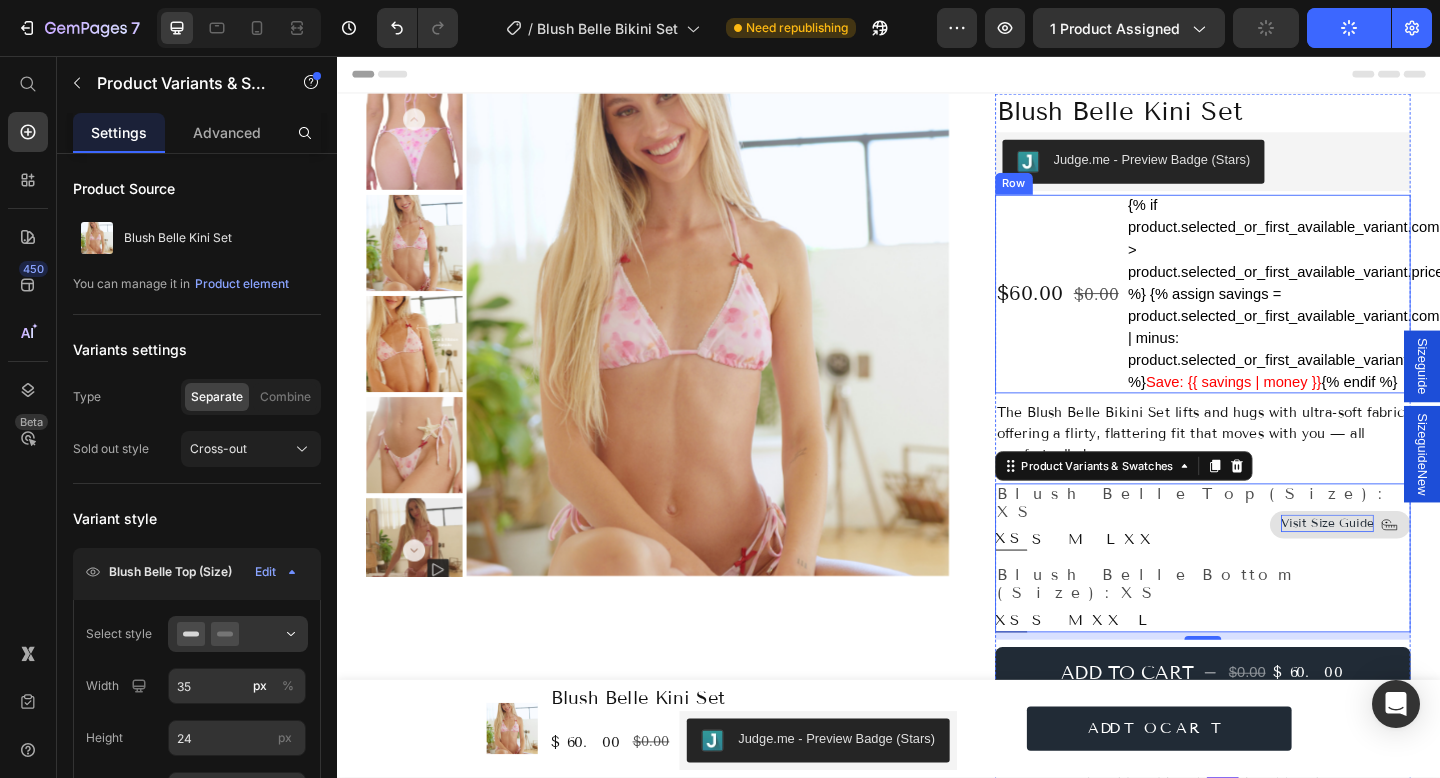 type 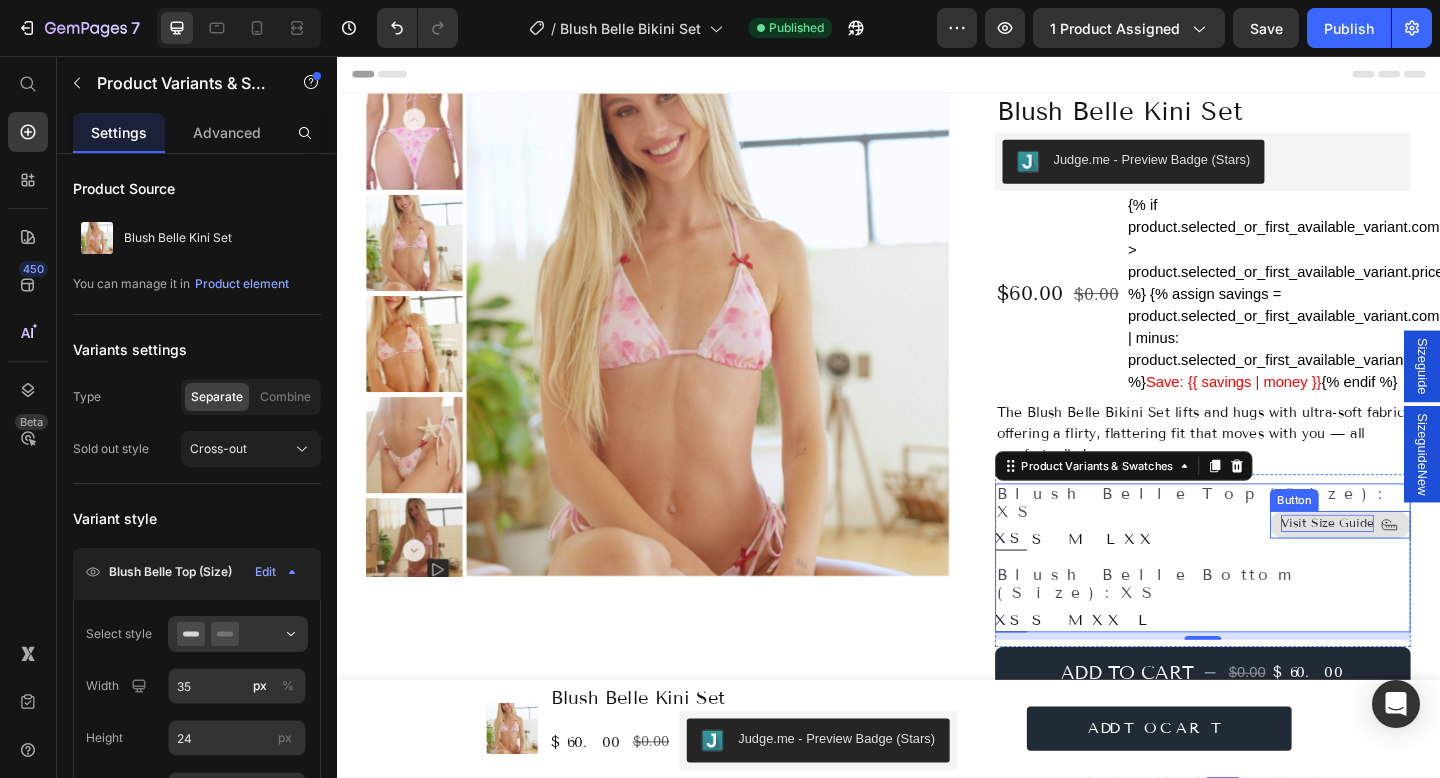 click on ".id572255086571422896 .a{fill:none;stroke:#000;stroke-width:2px} Visit Size Guide" at bounding box center [1428, 566] 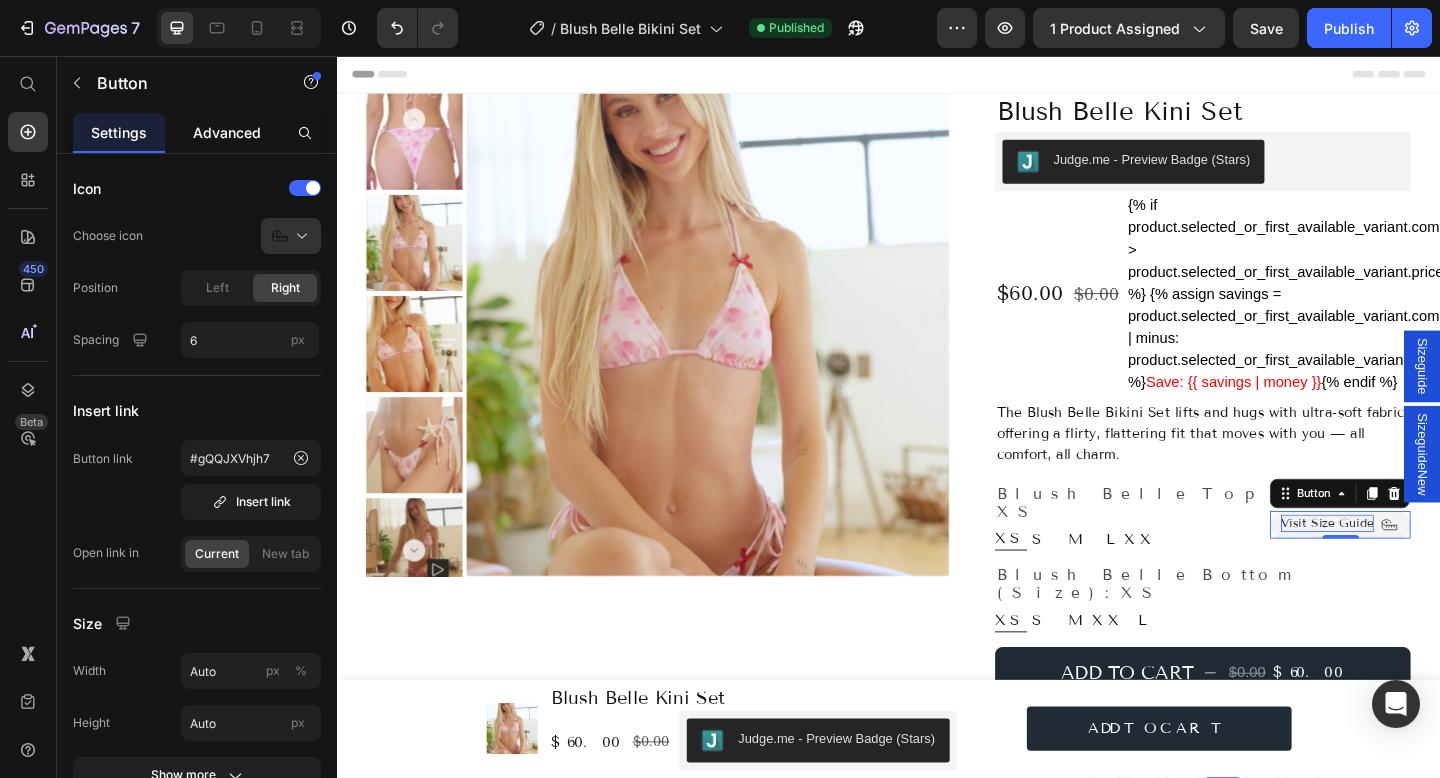 click on "Advanced" at bounding box center [227, 132] 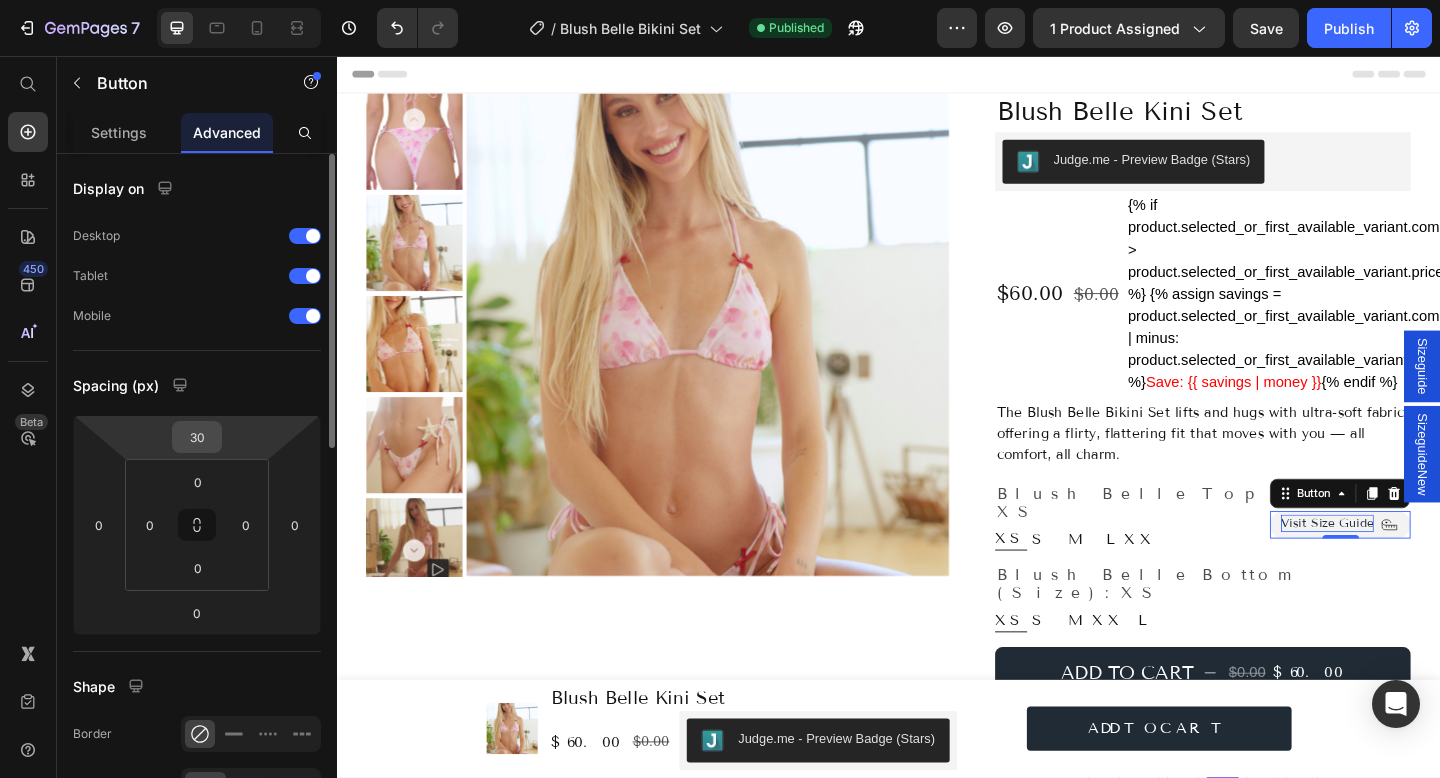 click on "30" at bounding box center [197, 437] 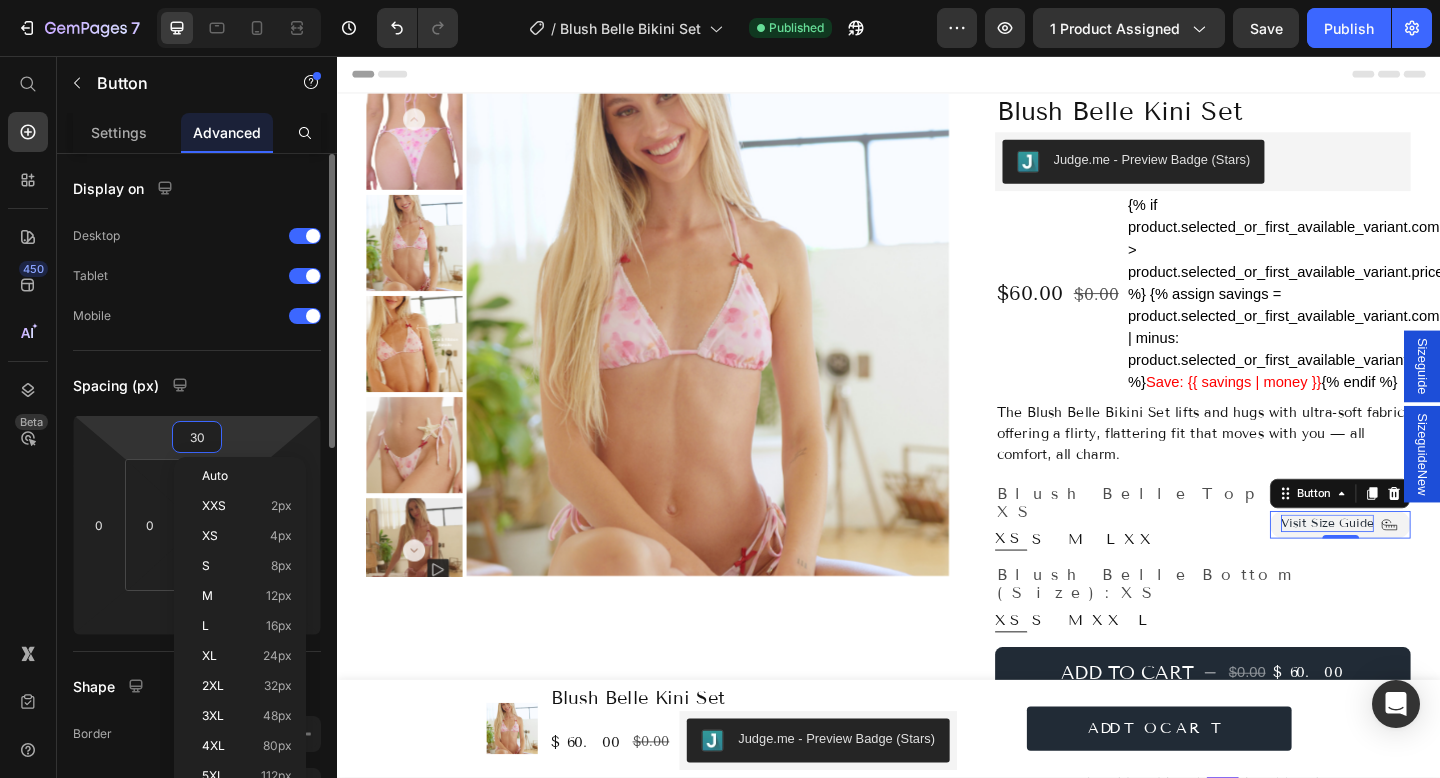type on "0" 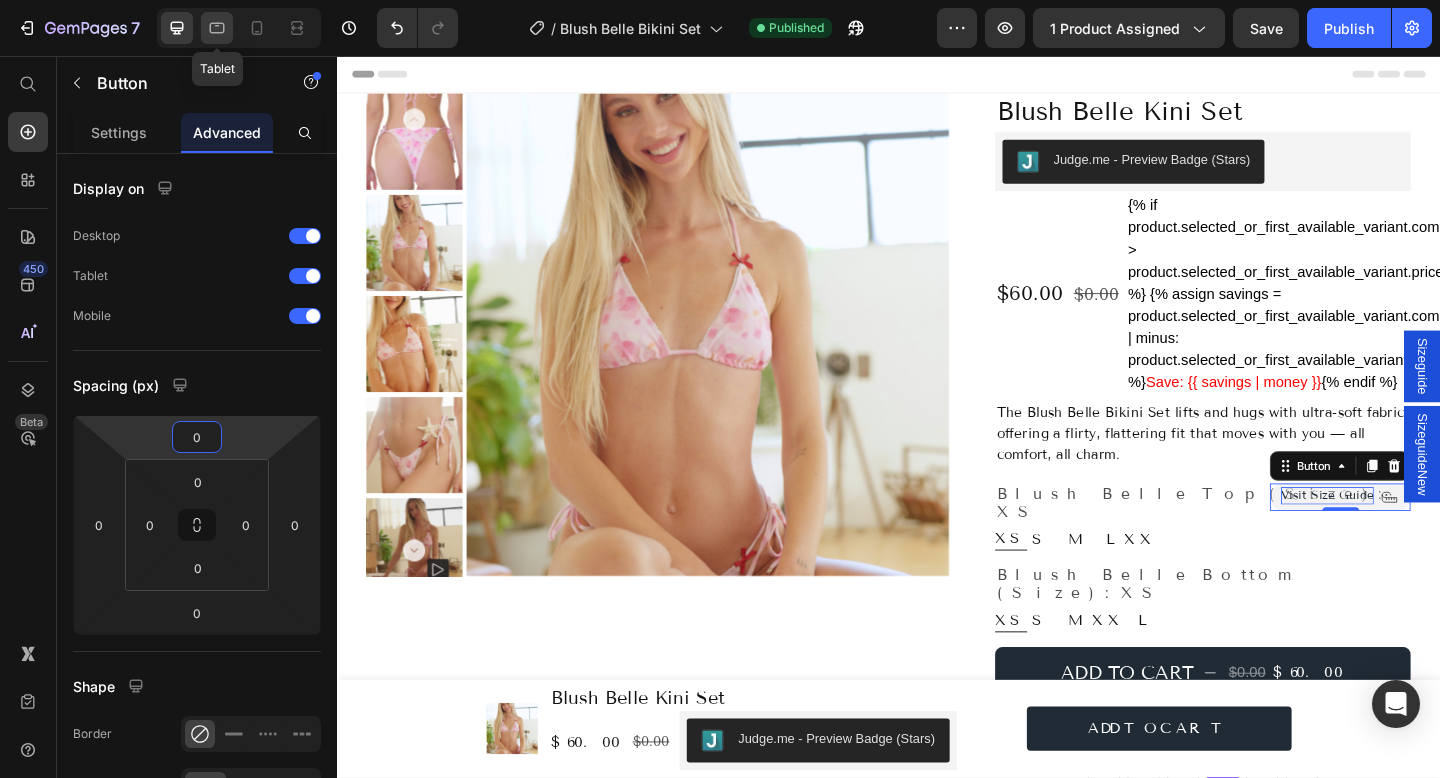 click 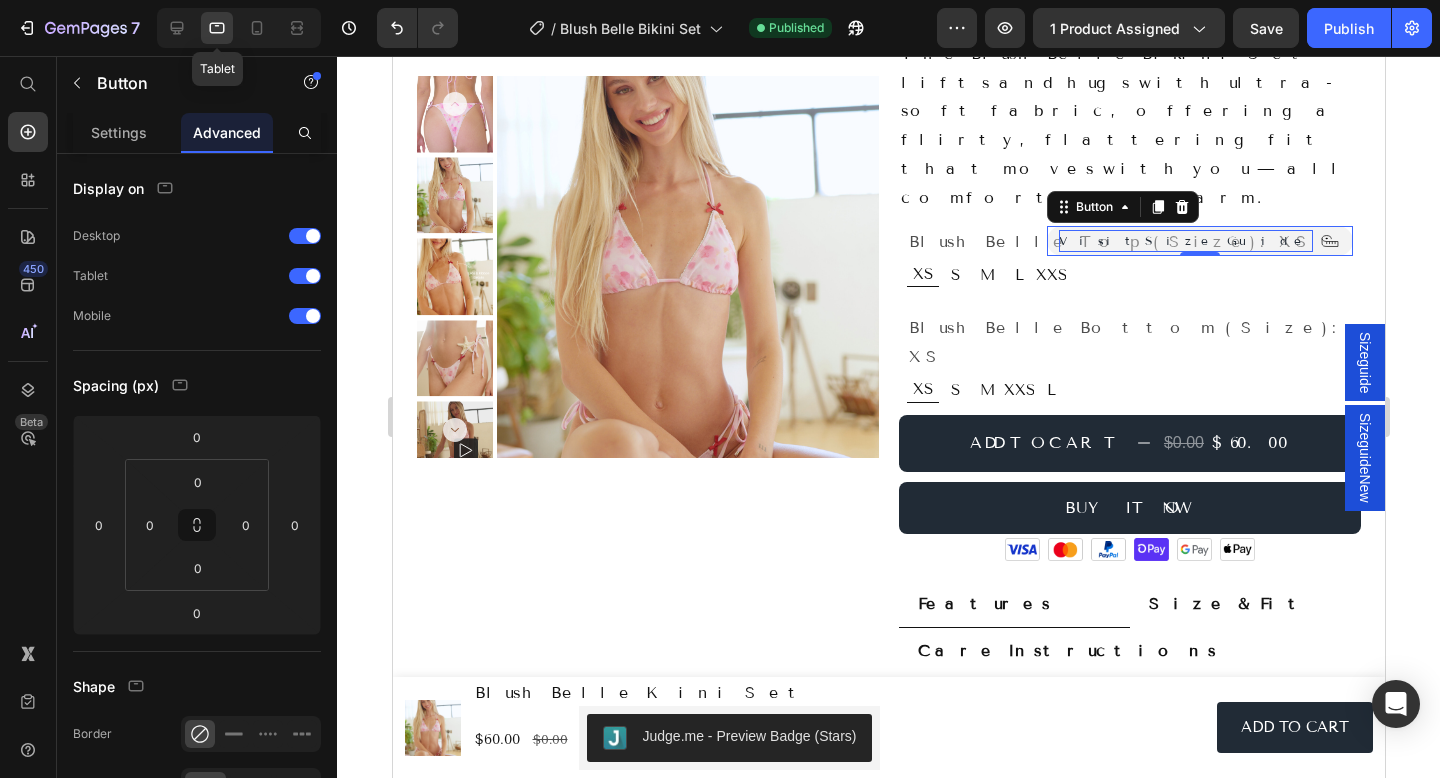 scroll, scrollTop: 441, scrollLeft: 0, axis: vertical 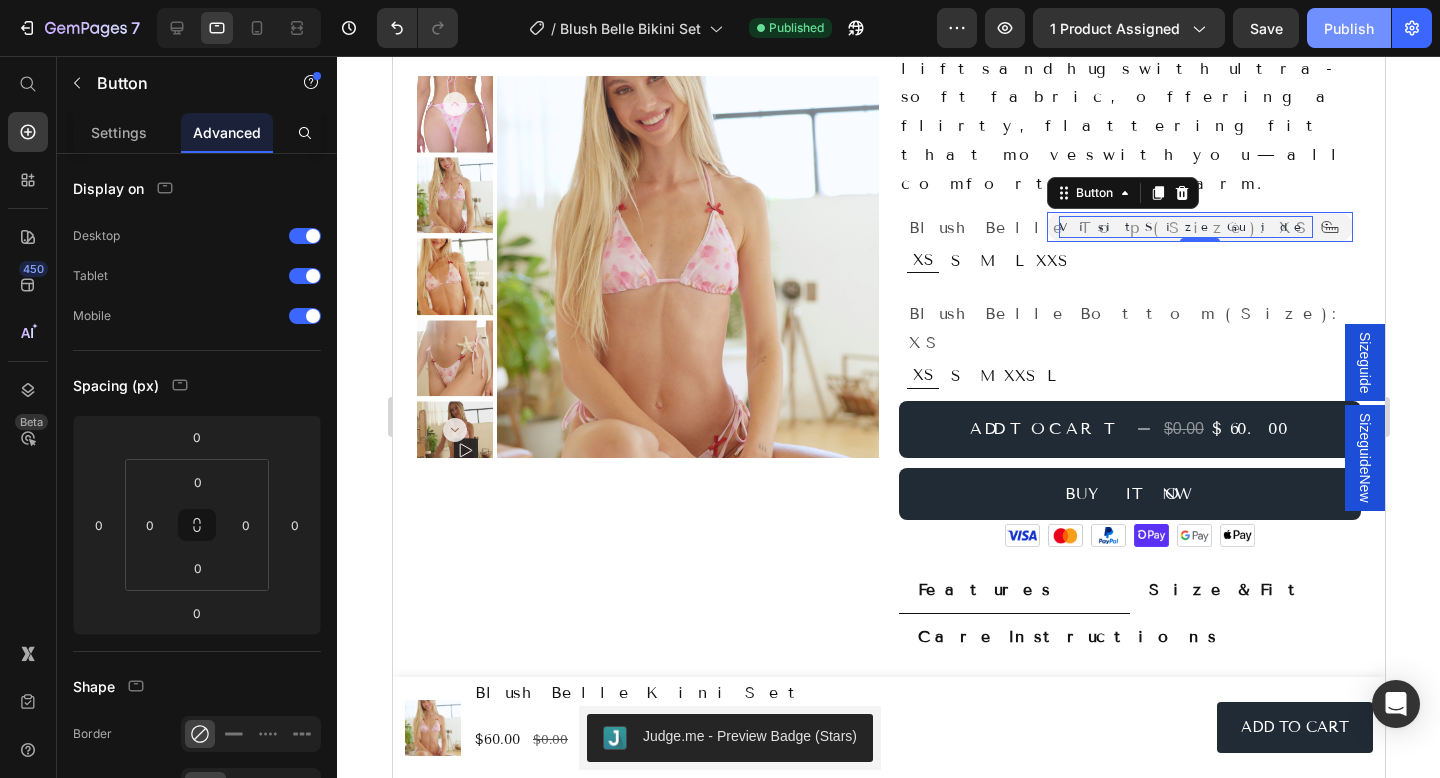 click on "Publish" at bounding box center [1349, 28] 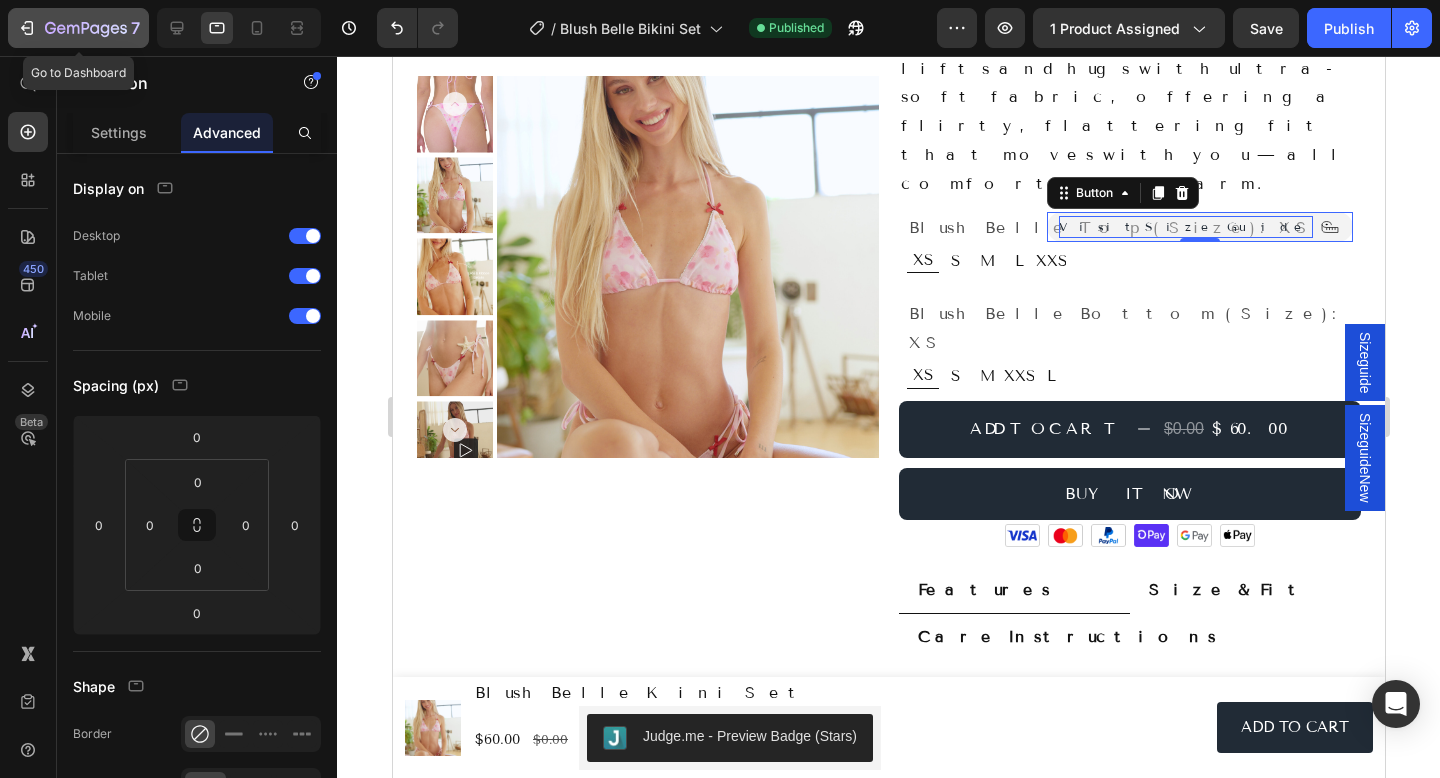 click on "7" 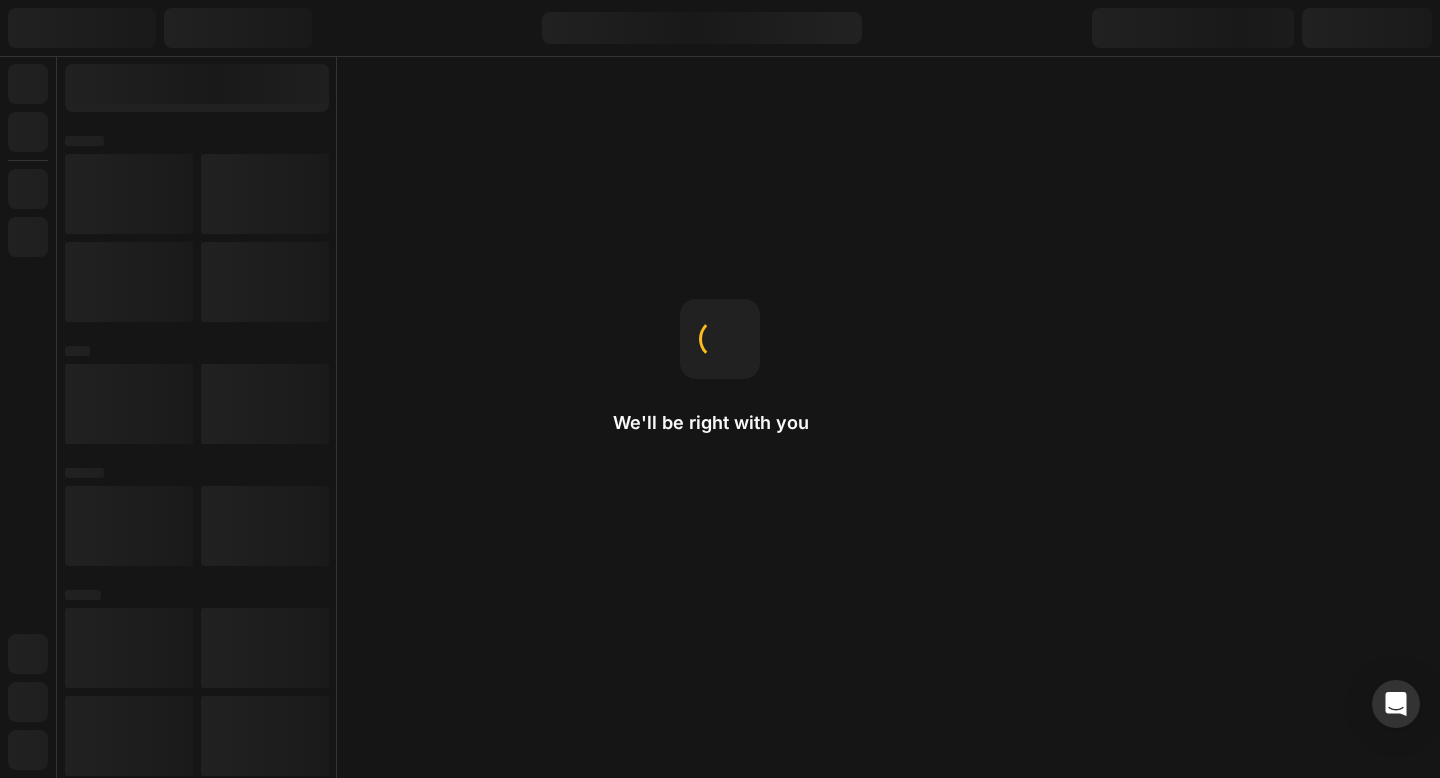 scroll, scrollTop: 0, scrollLeft: 0, axis: both 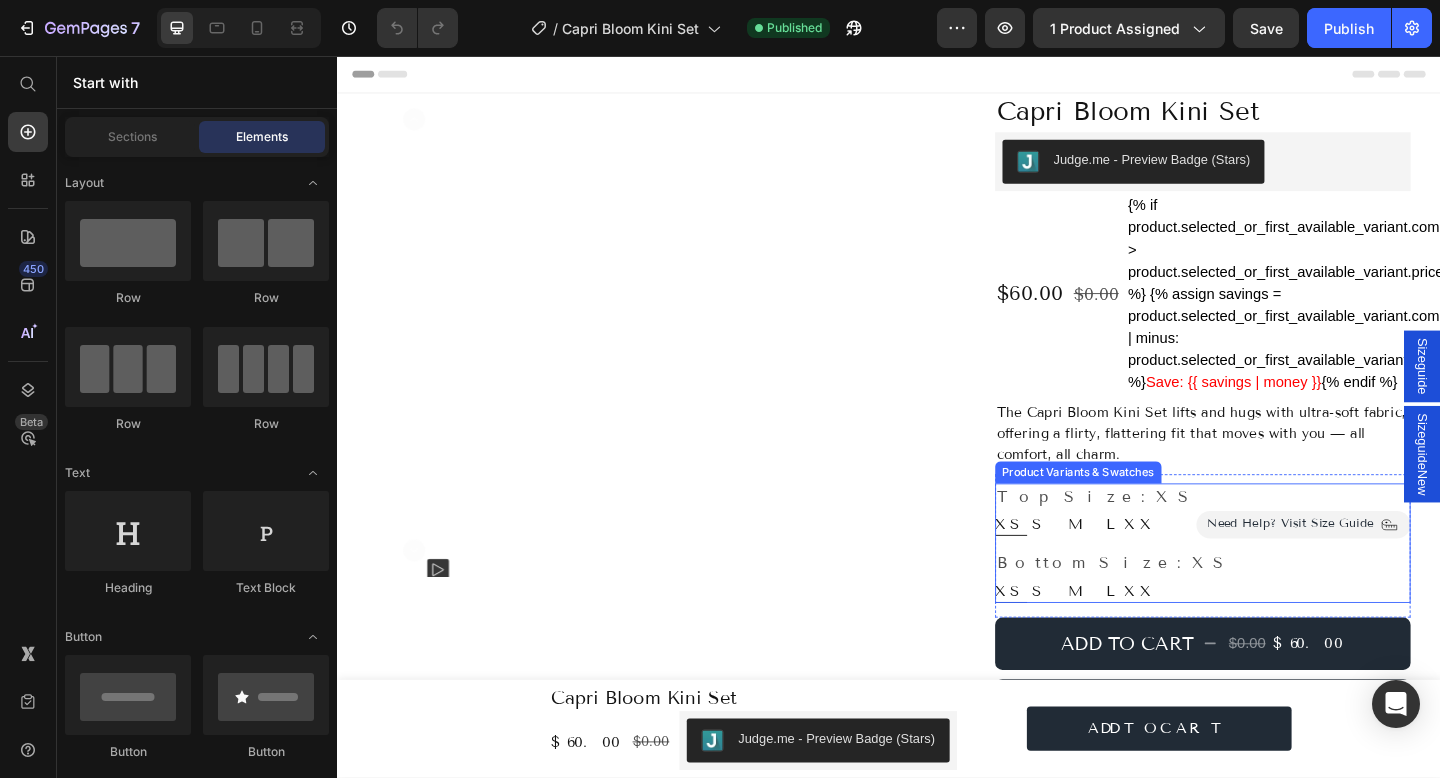 radio on "false" 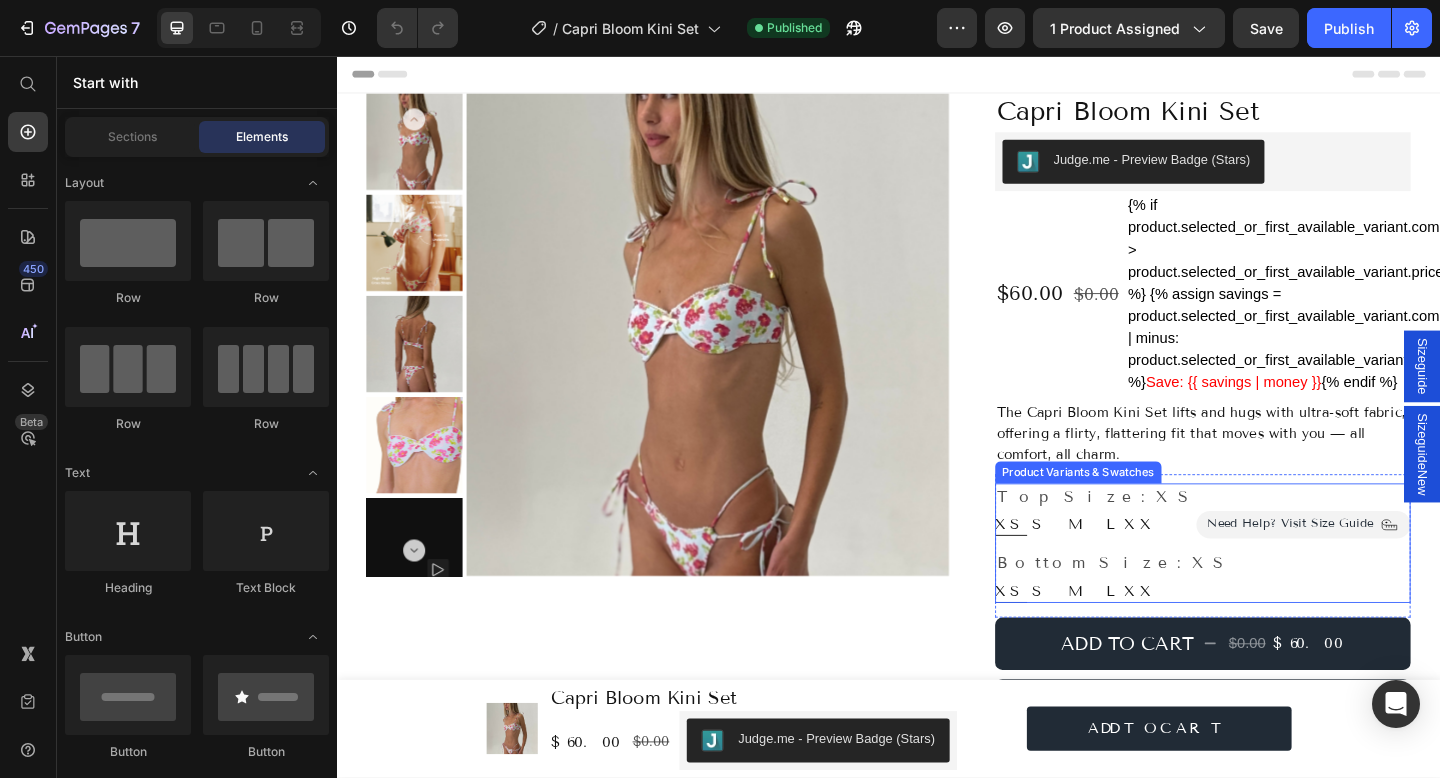 radio on "true" 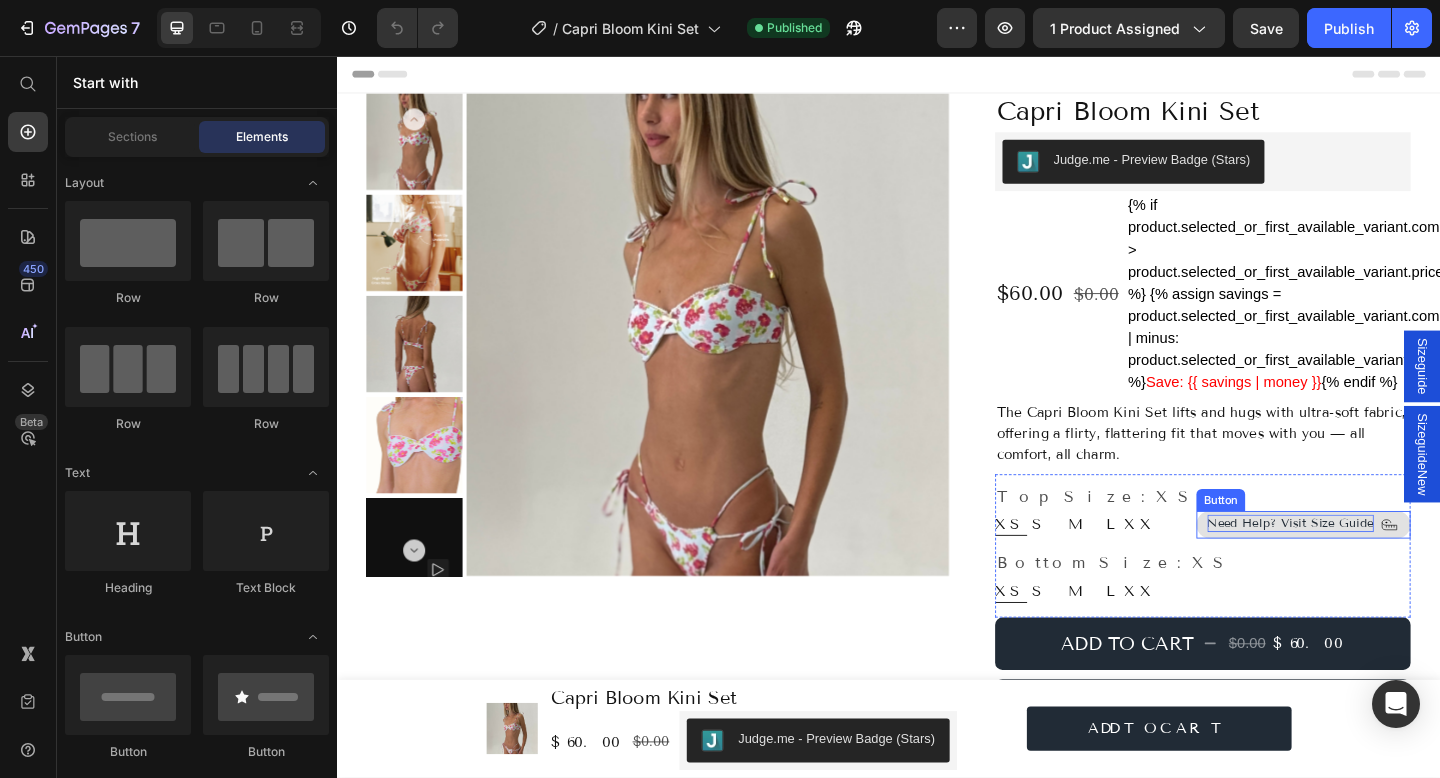 scroll, scrollTop: 0, scrollLeft: 0, axis: both 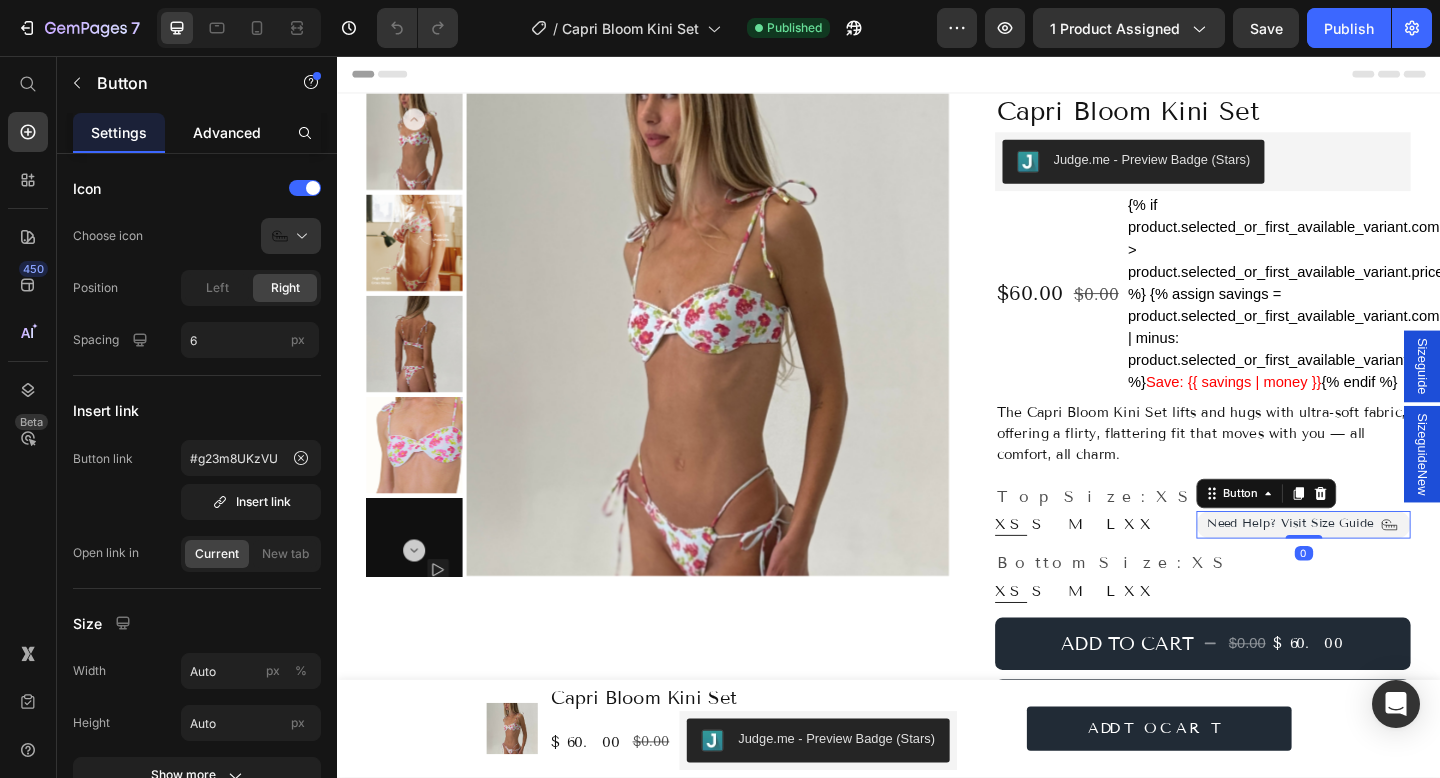 click on "Advanced" at bounding box center [227, 132] 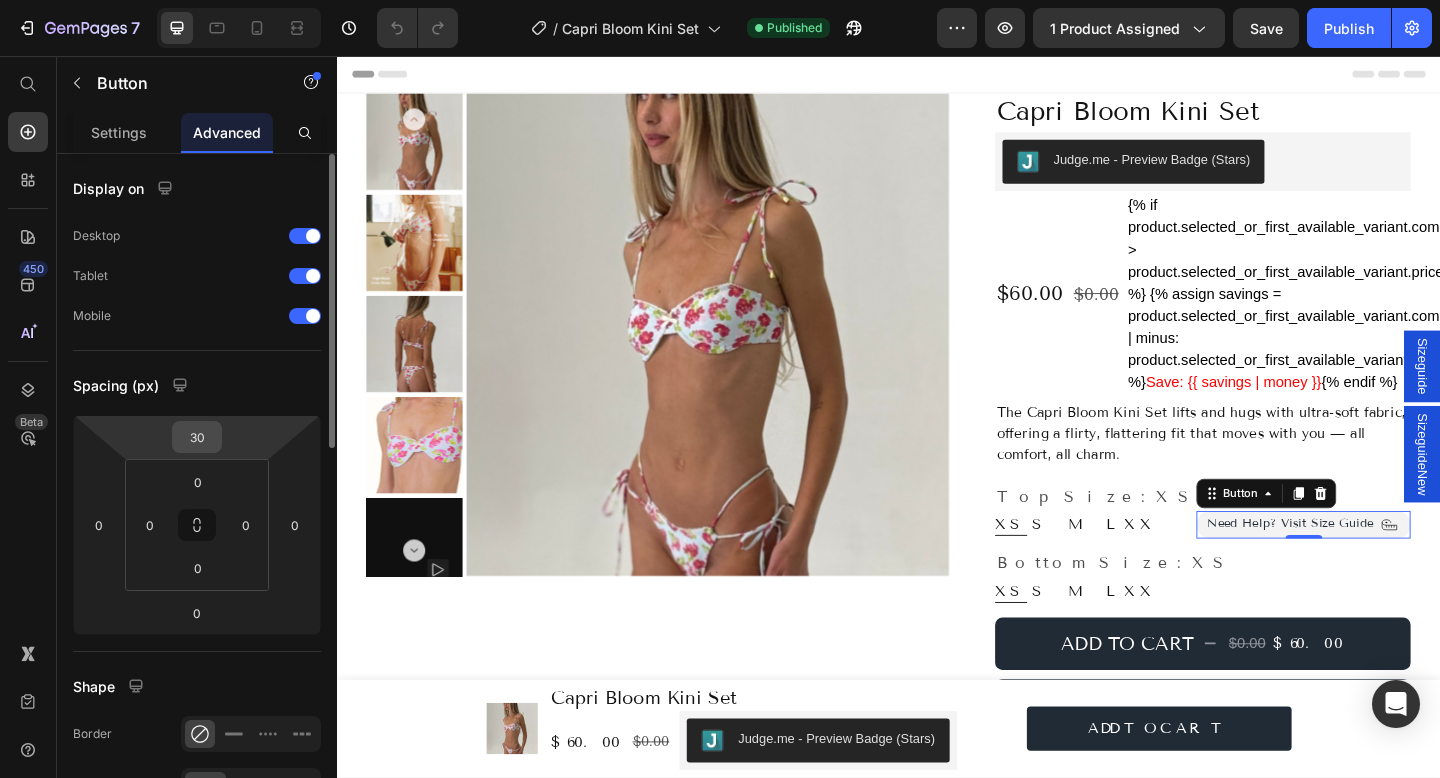 click on "30" at bounding box center (197, 437) 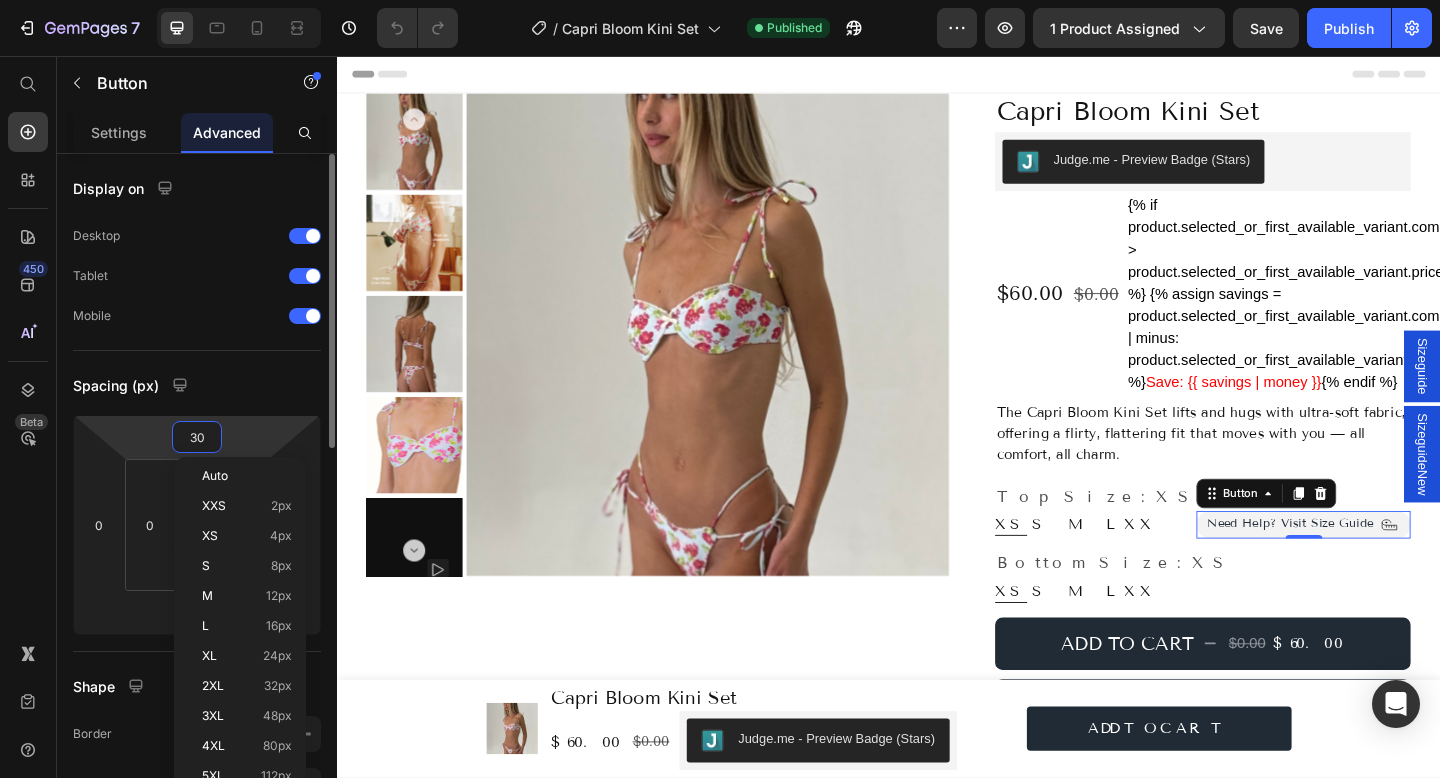 click on "30" at bounding box center [197, 437] 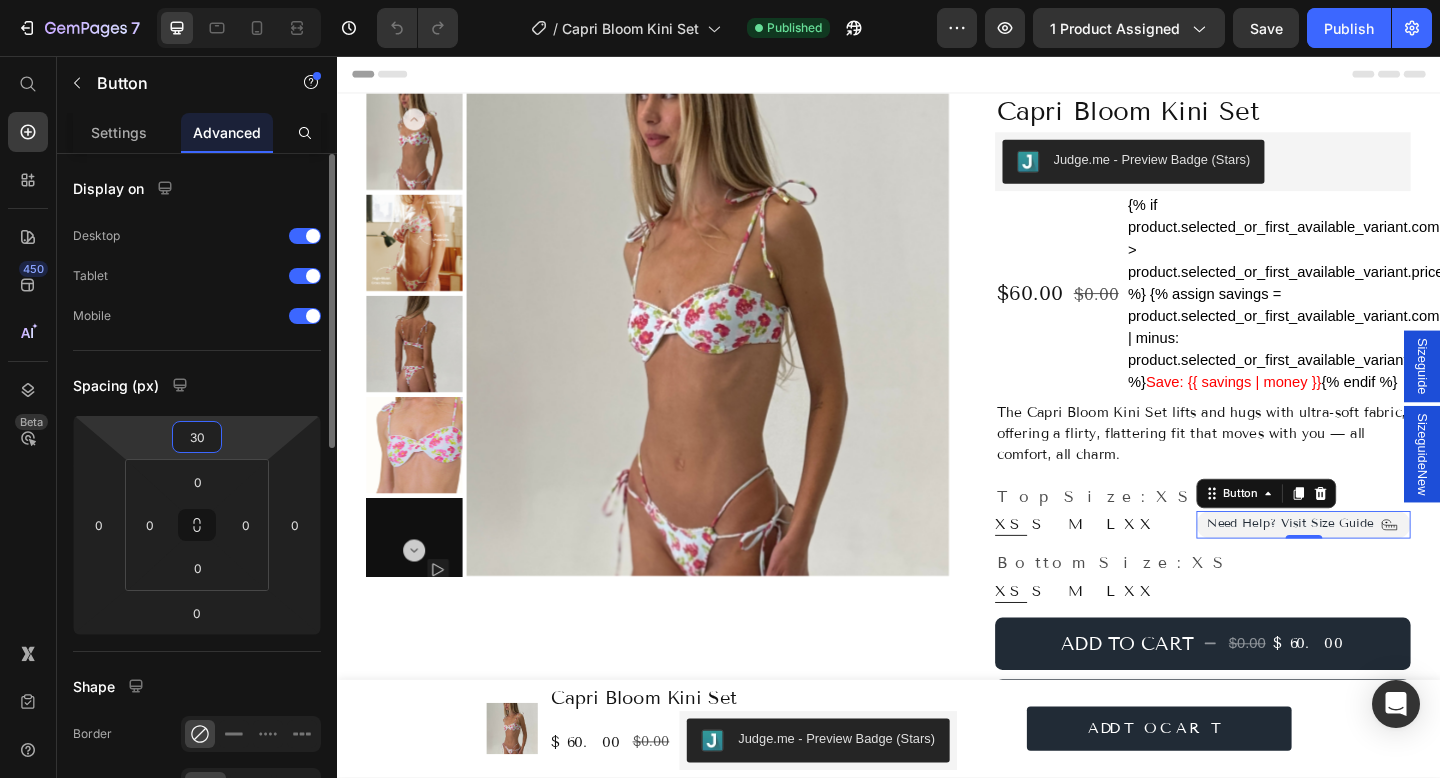 type on "3" 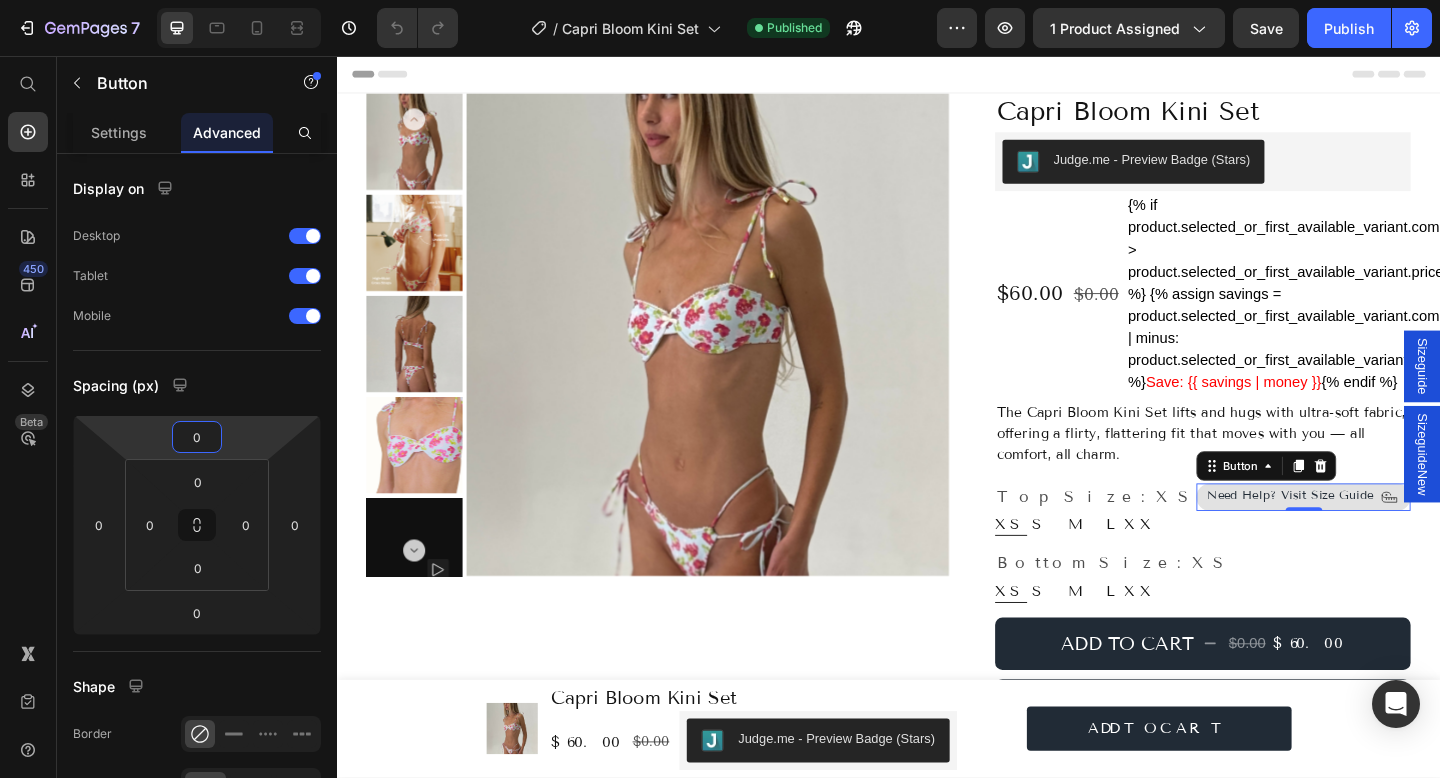 type on "0" 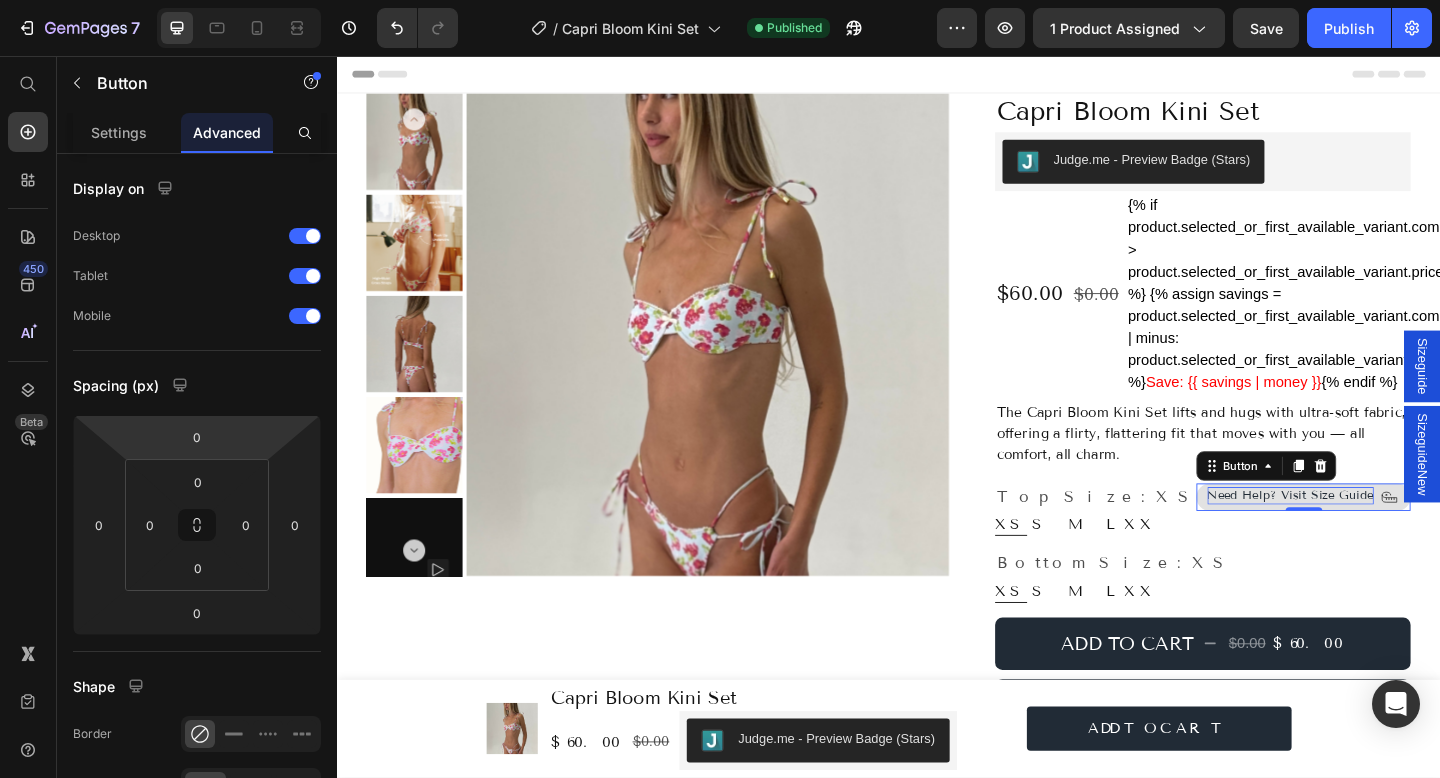 click on "Need Help? Visit Size Guide" at bounding box center [1374, 535] 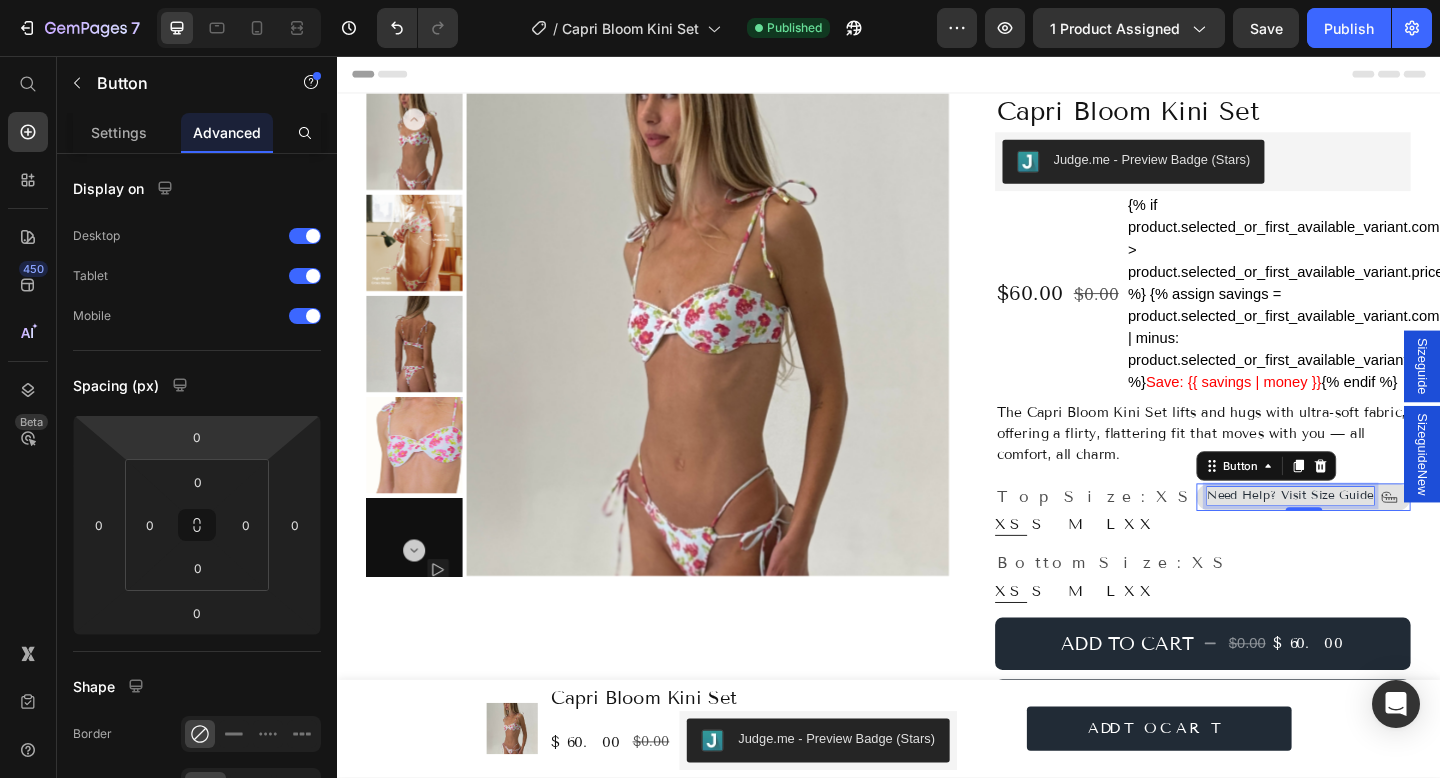 click on "Need Help? Visit Size Guide" at bounding box center (1374, 535) 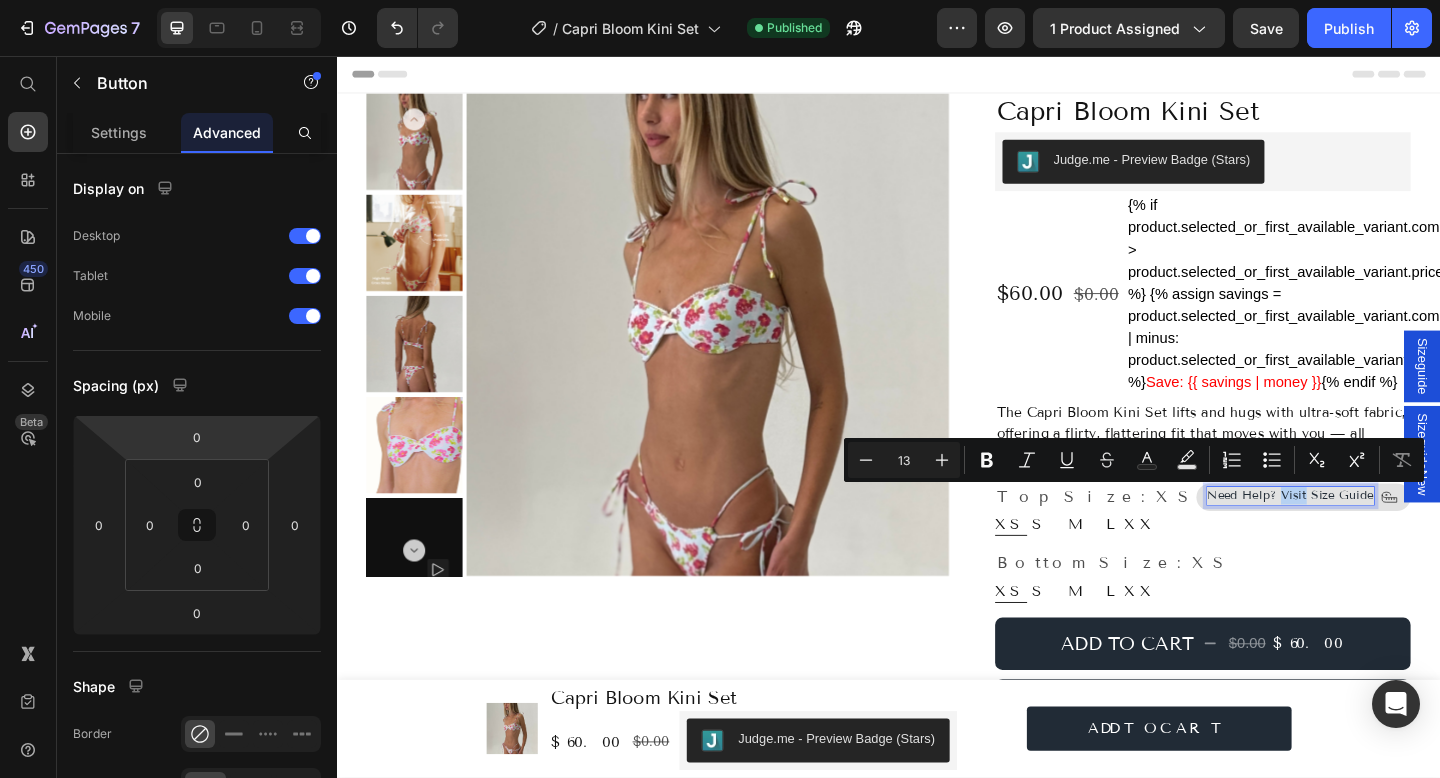 click on "Need Help? Visit Size Guide" at bounding box center [1374, 535] 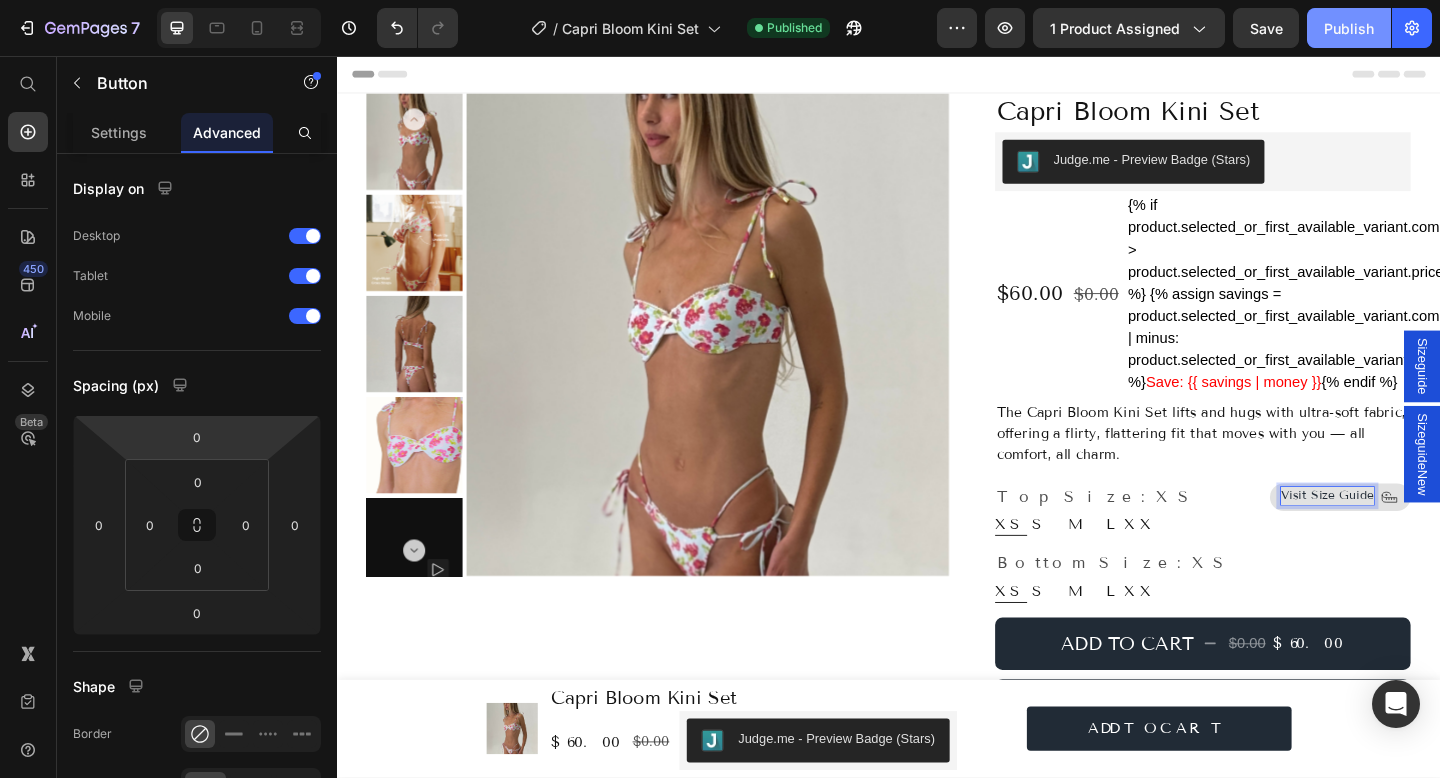 click on "Publish" 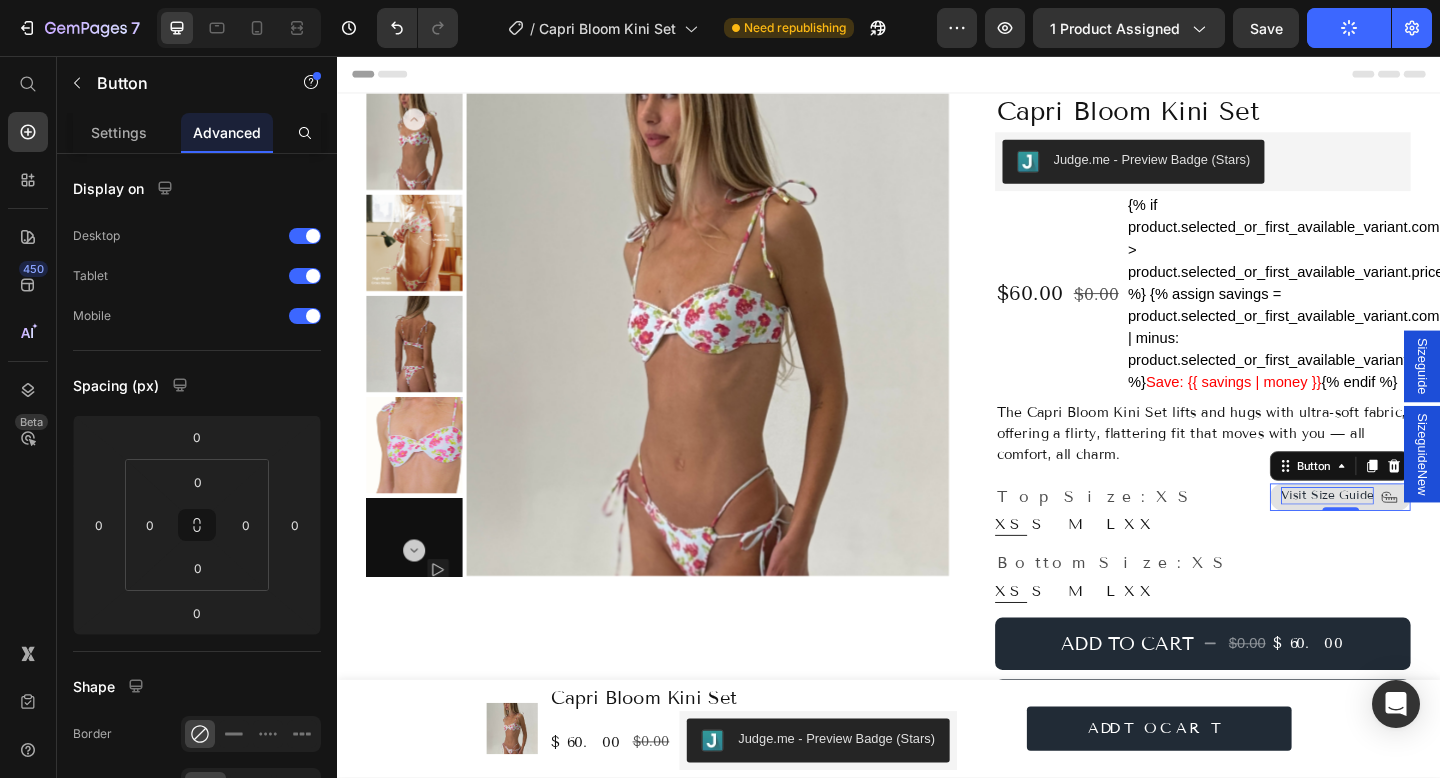 type 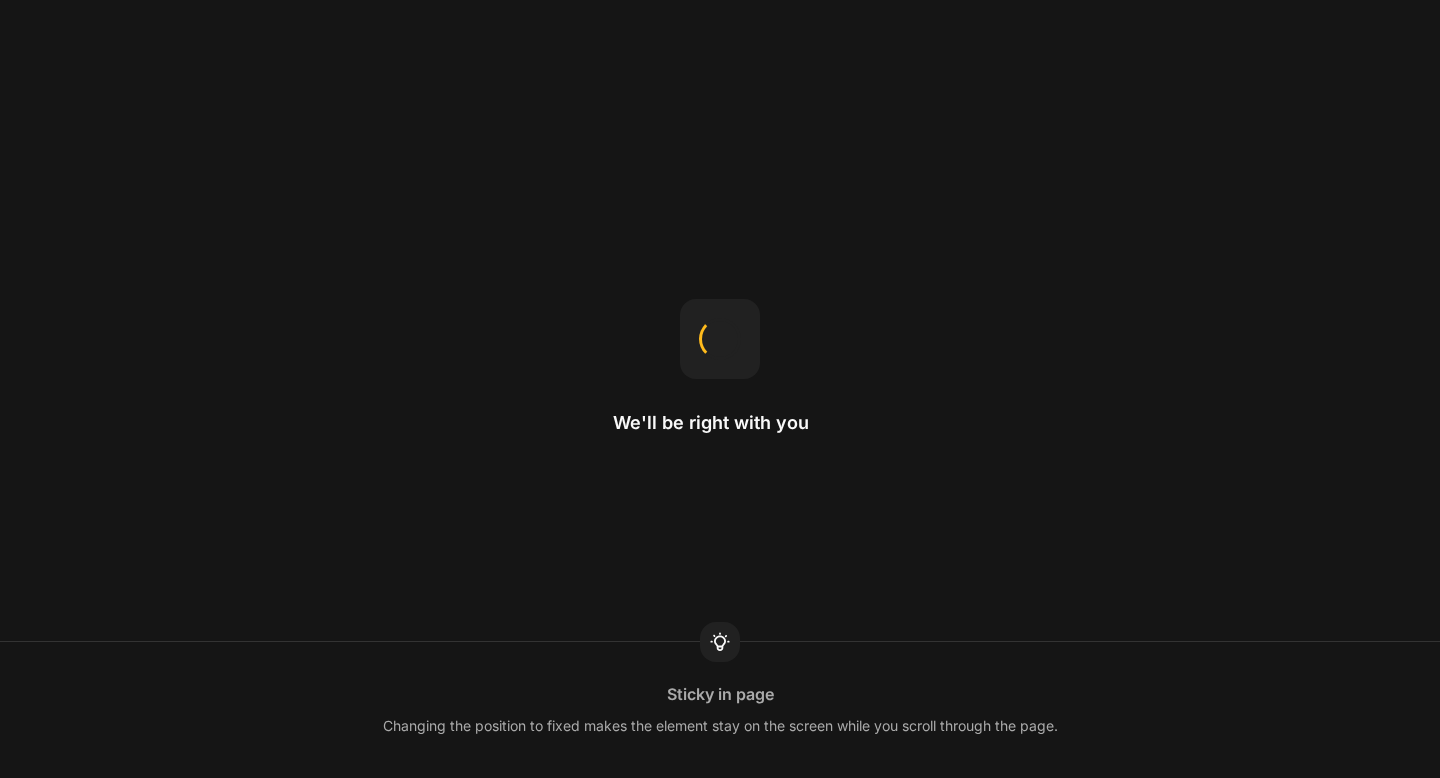scroll, scrollTop: 0, scrollLeft: 0, axis: both 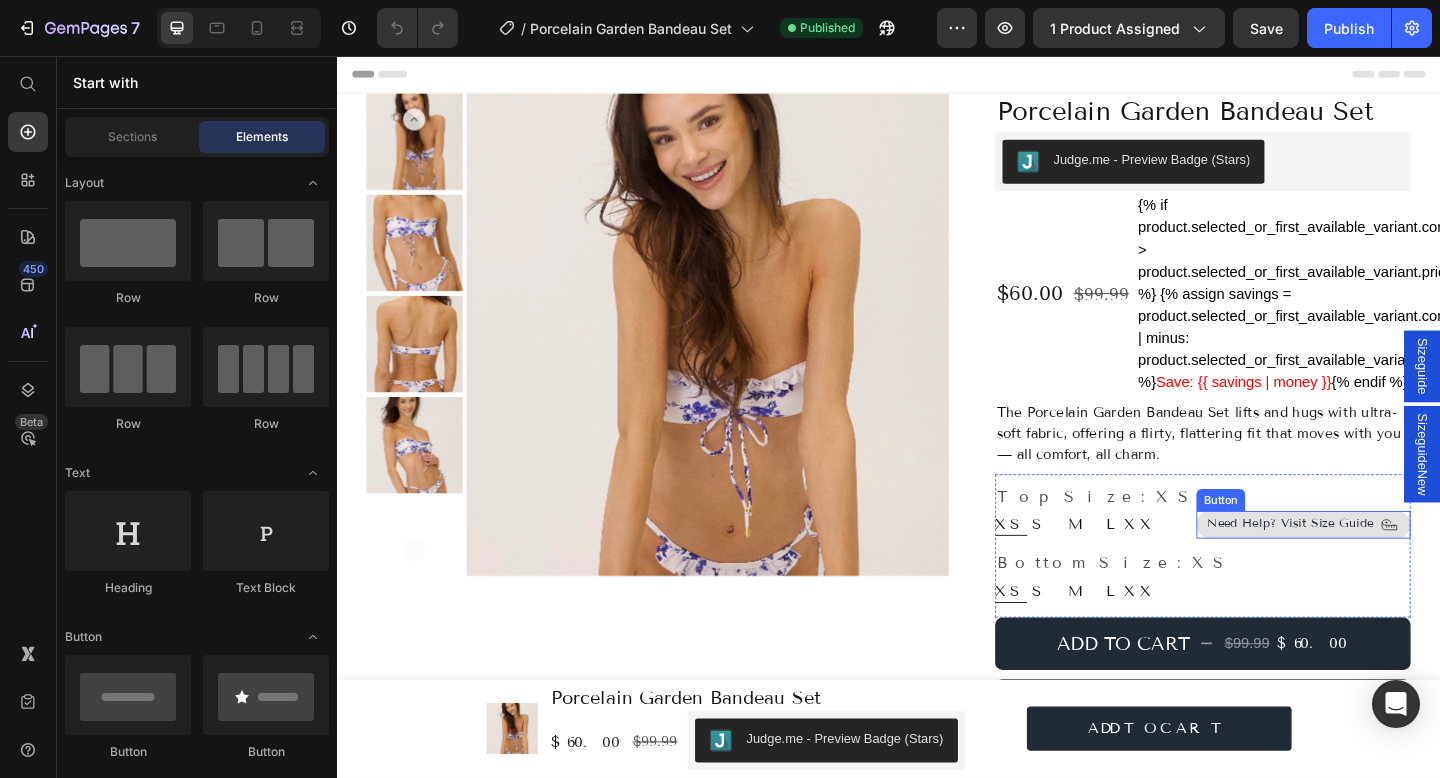 click on ".id572255086571422896 .a{fill:none;stroke:#000;stroke-width:2px} Need Help? Visit Size Guide" at bounding box center (1388, 566) 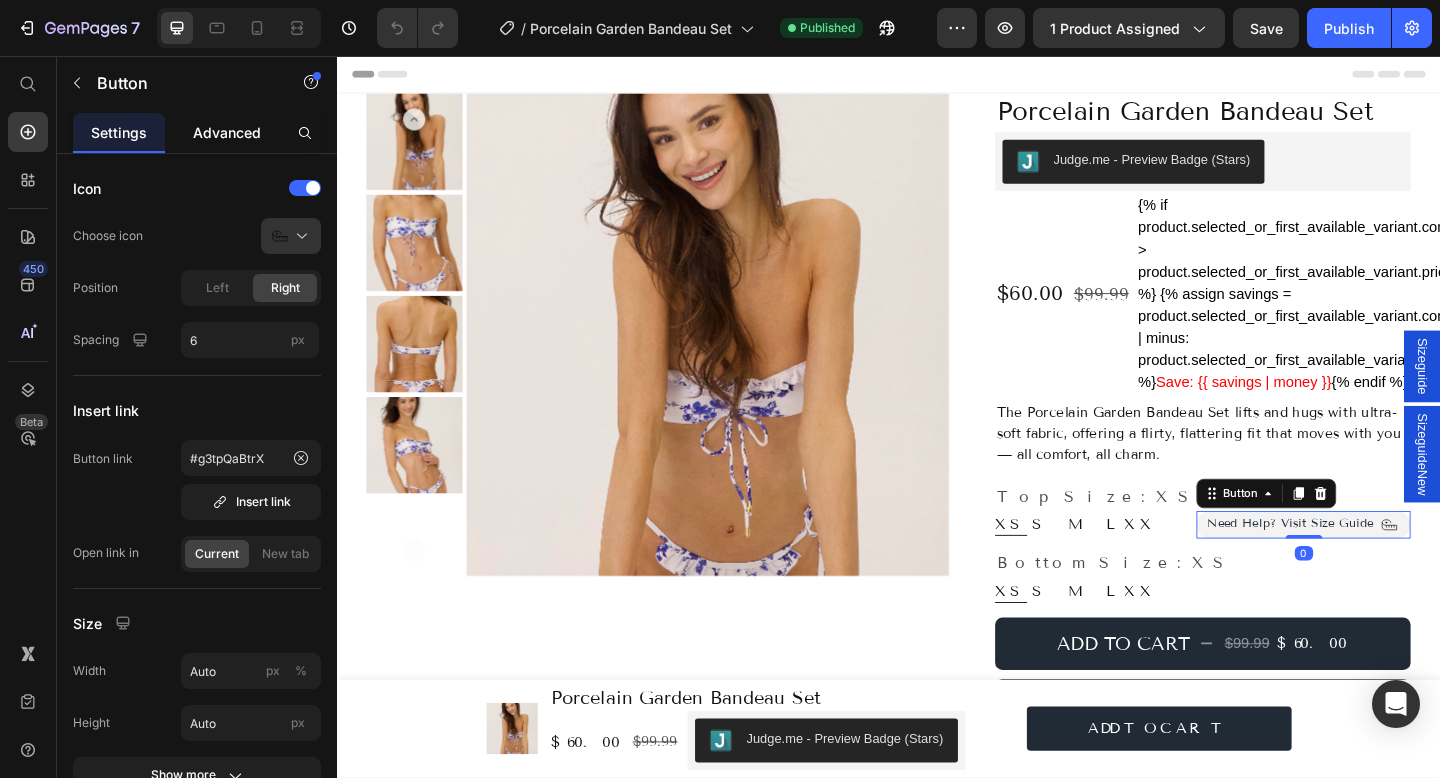 click on "Advanced" at bounding box center (227, 132) 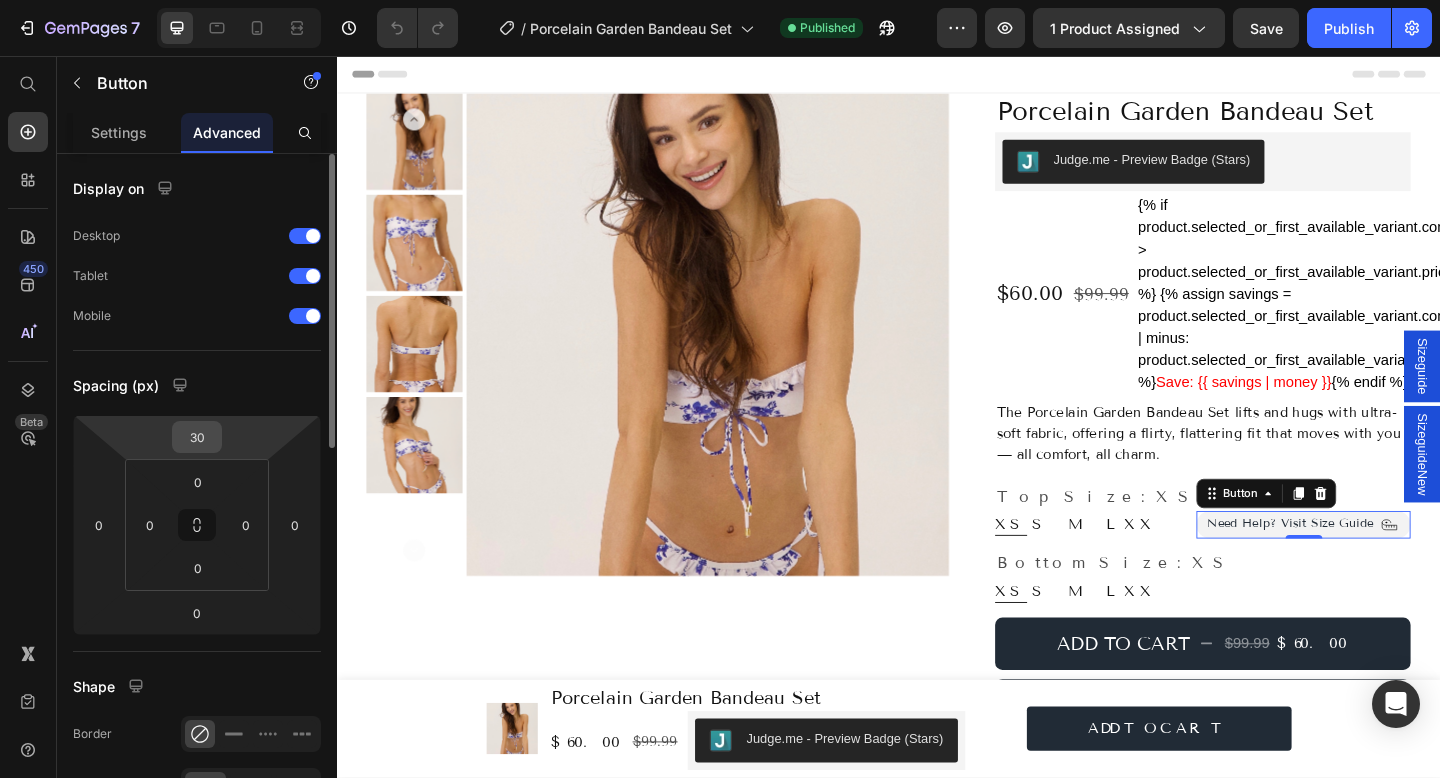 click on "30" at bounding box center [197, 437] 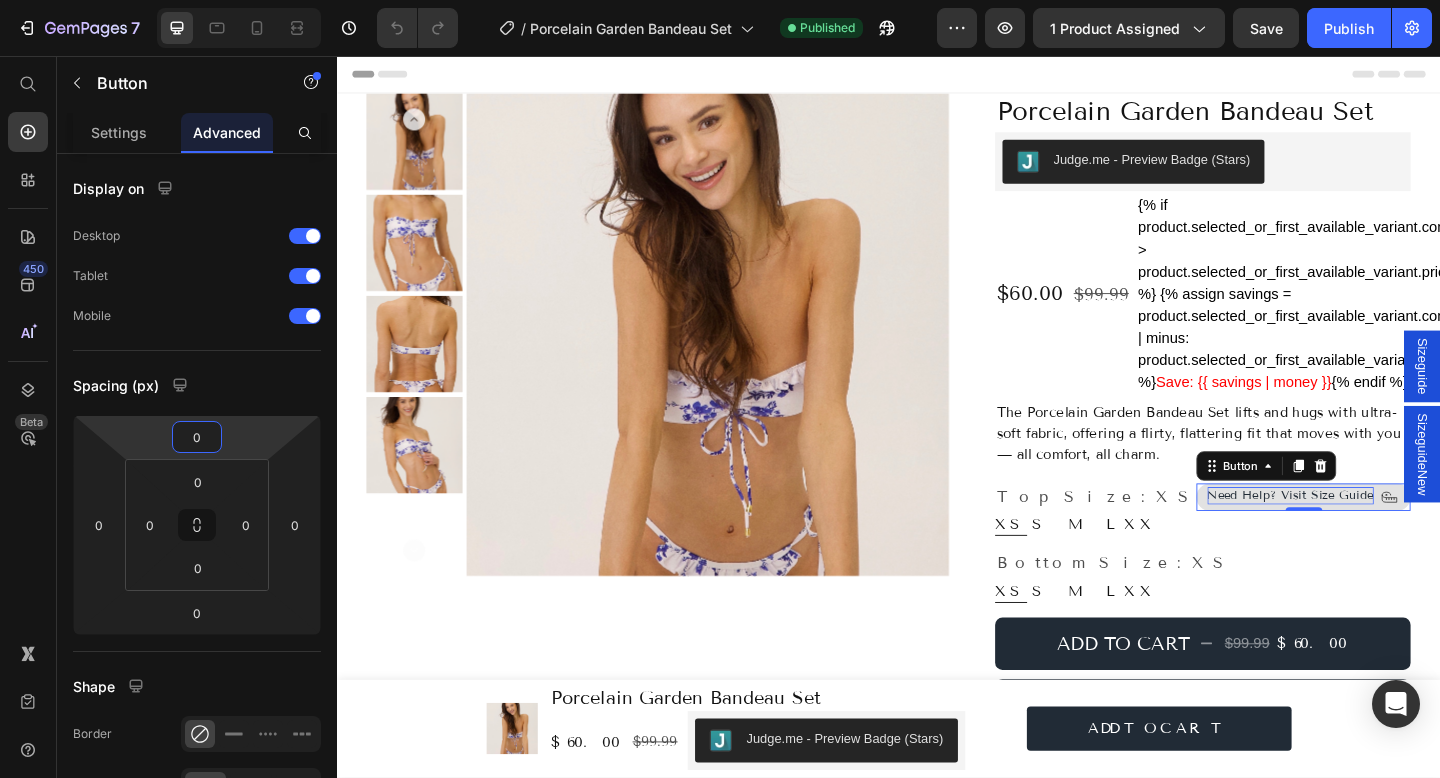 type on "0" 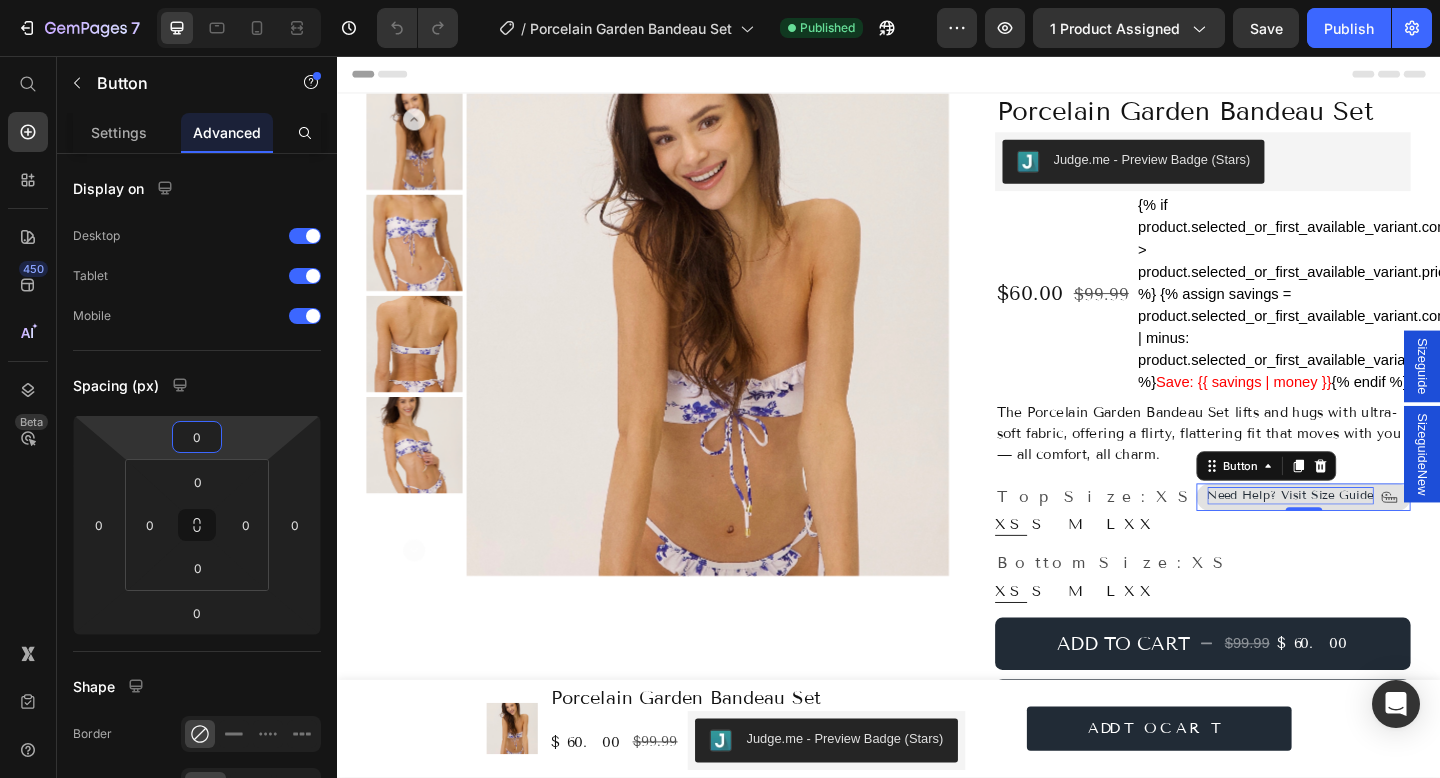 click on "Need Help? Visit Size Guide" at bounding box center (1374, 535) 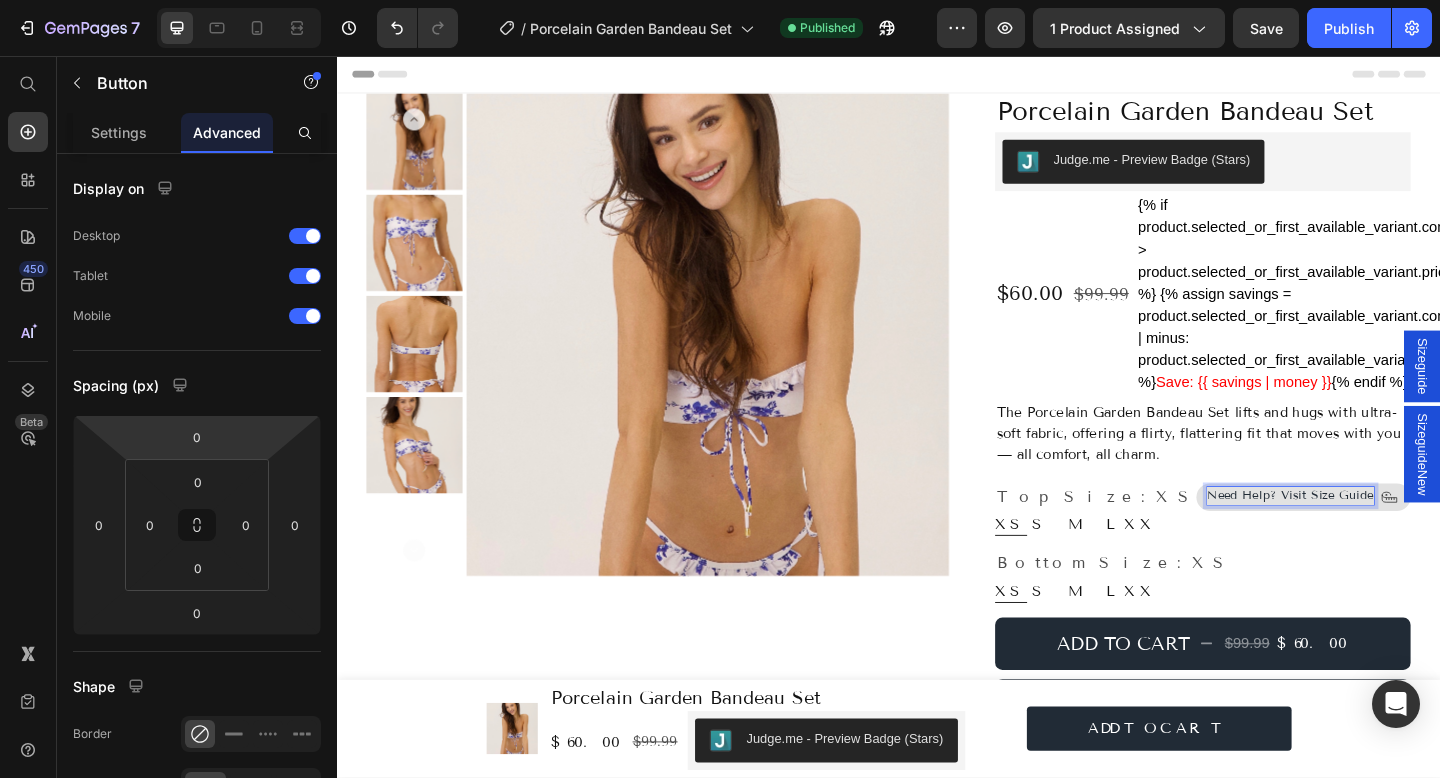 click on "Need Help? Visit Size Guide" at bounding box center [1374, 535] 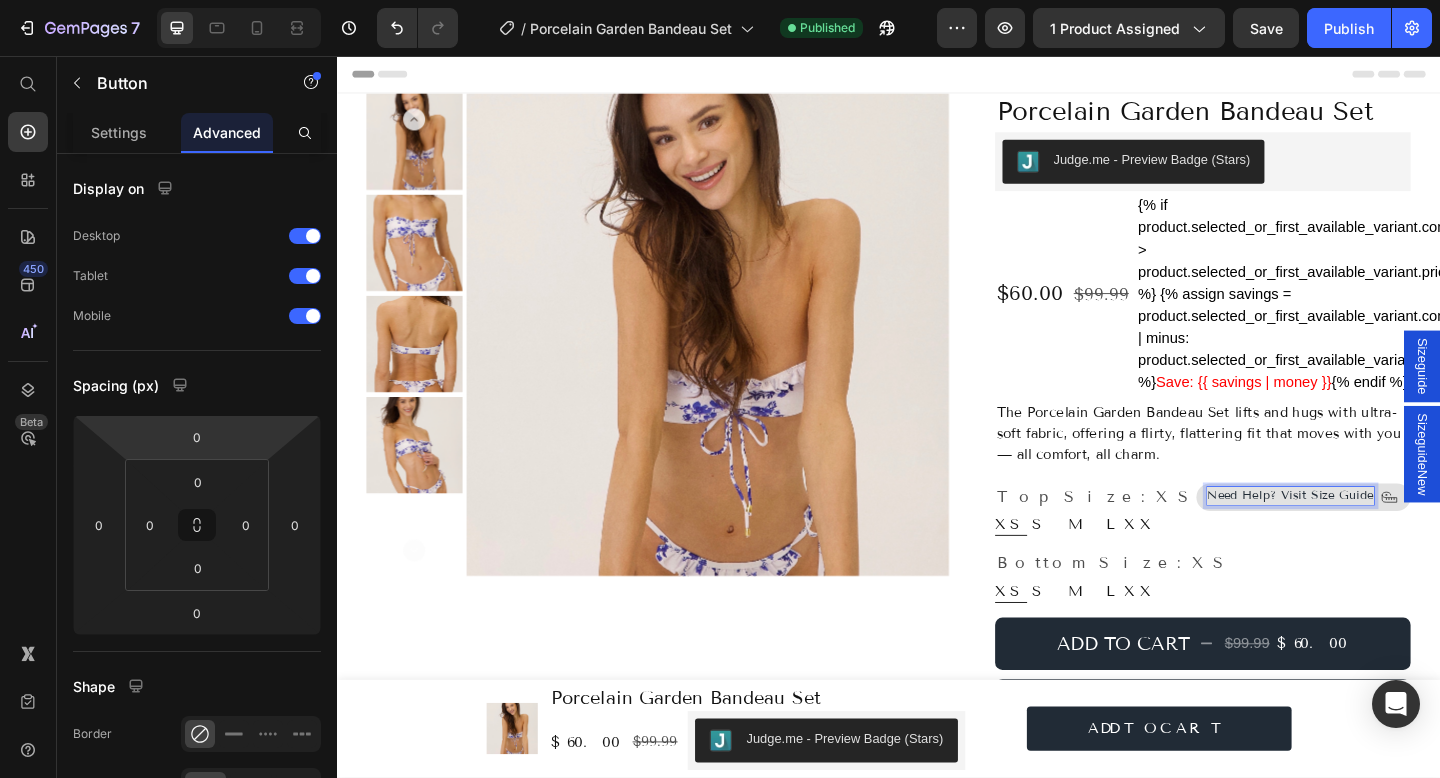 click on "Need Help? Visit Size Guide" at bounding box center [1374, 535] 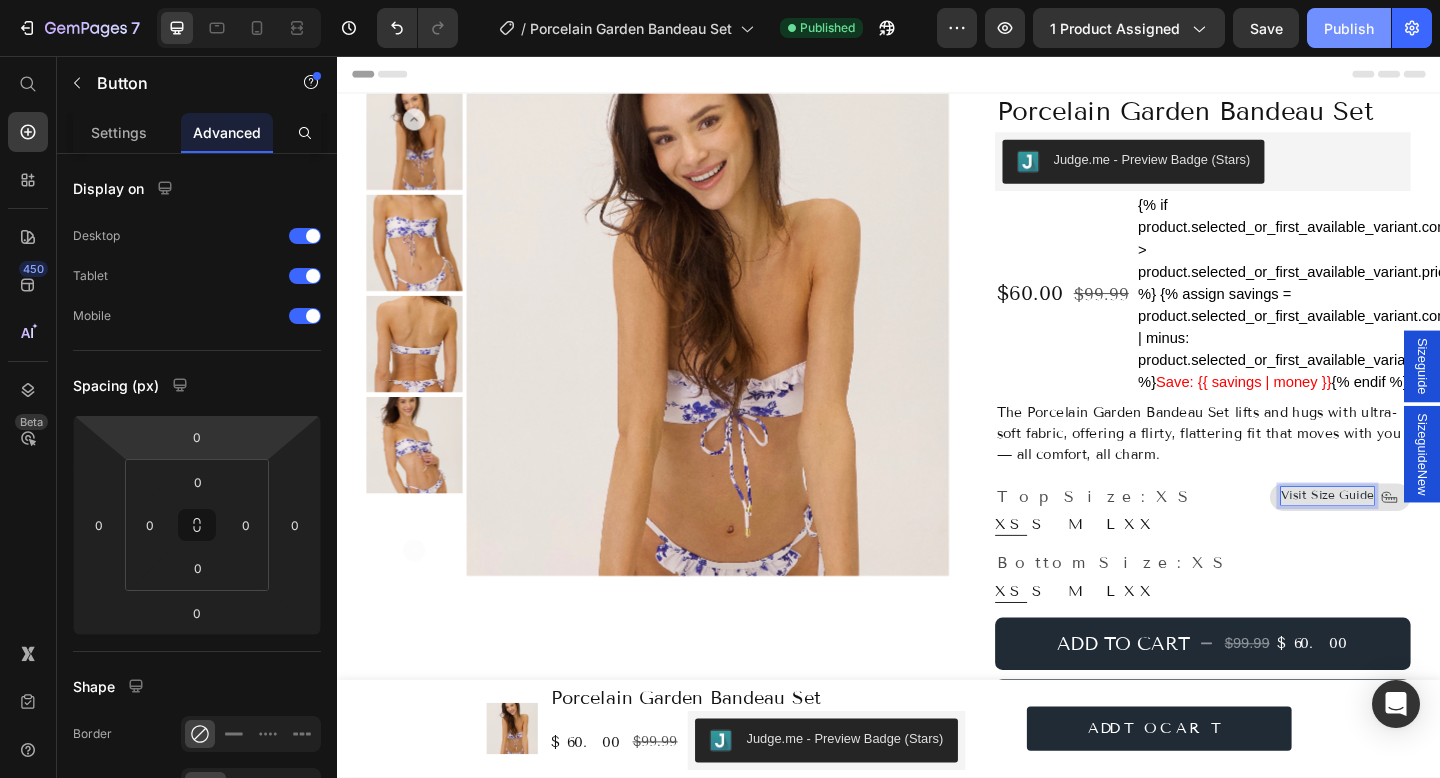 click on "Publish" at bounding box center [1349, 28] 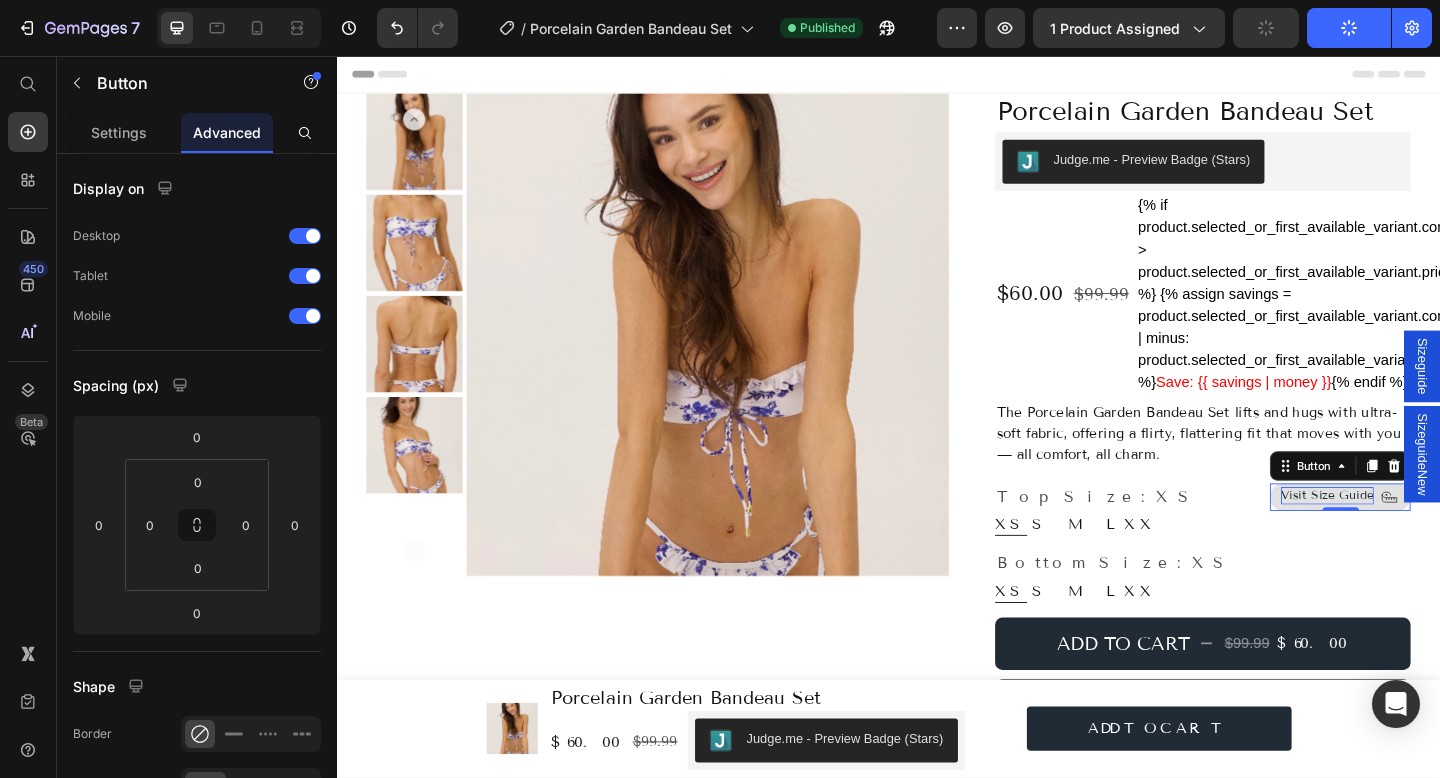 type 